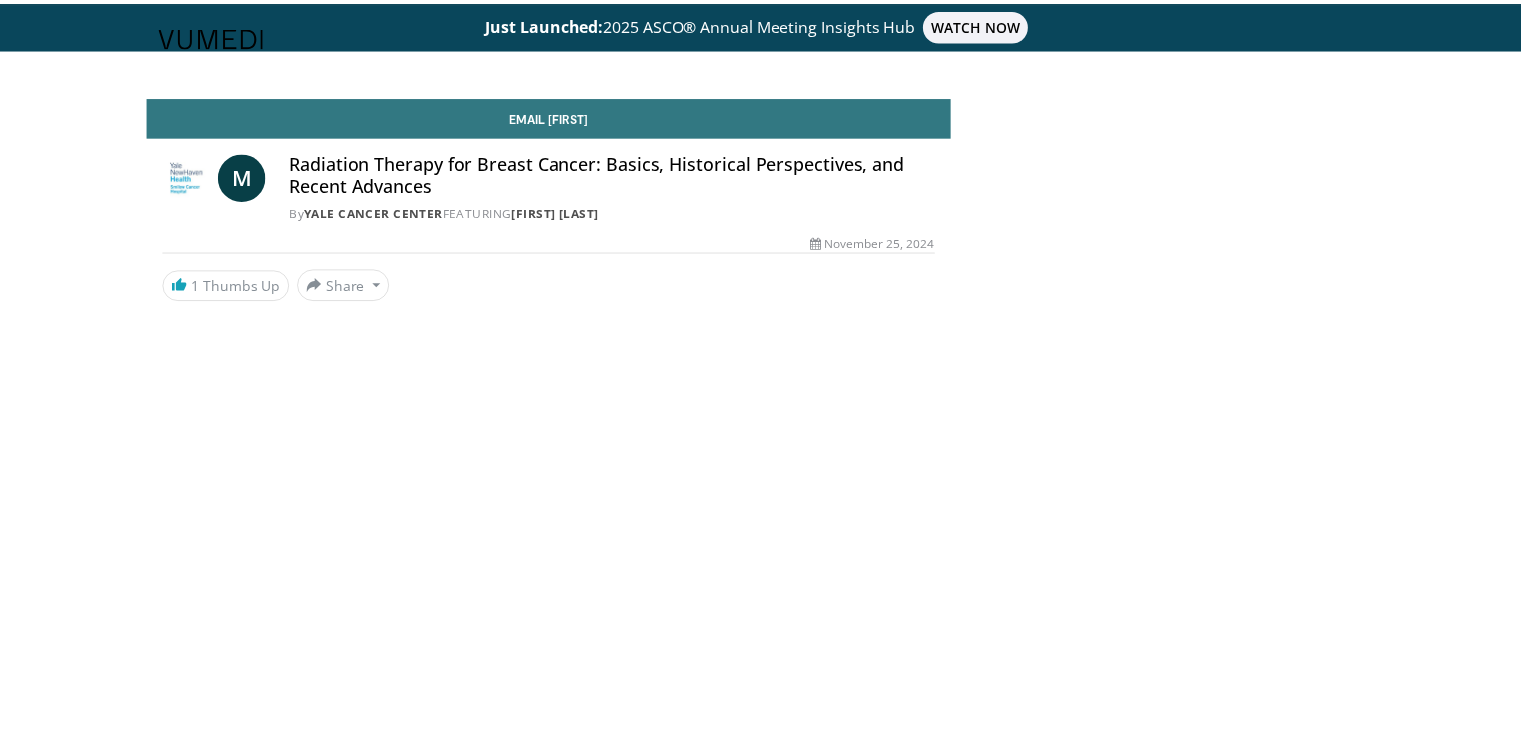 scroll, scrollTop: 0, scrollLeft: 0, axis: both 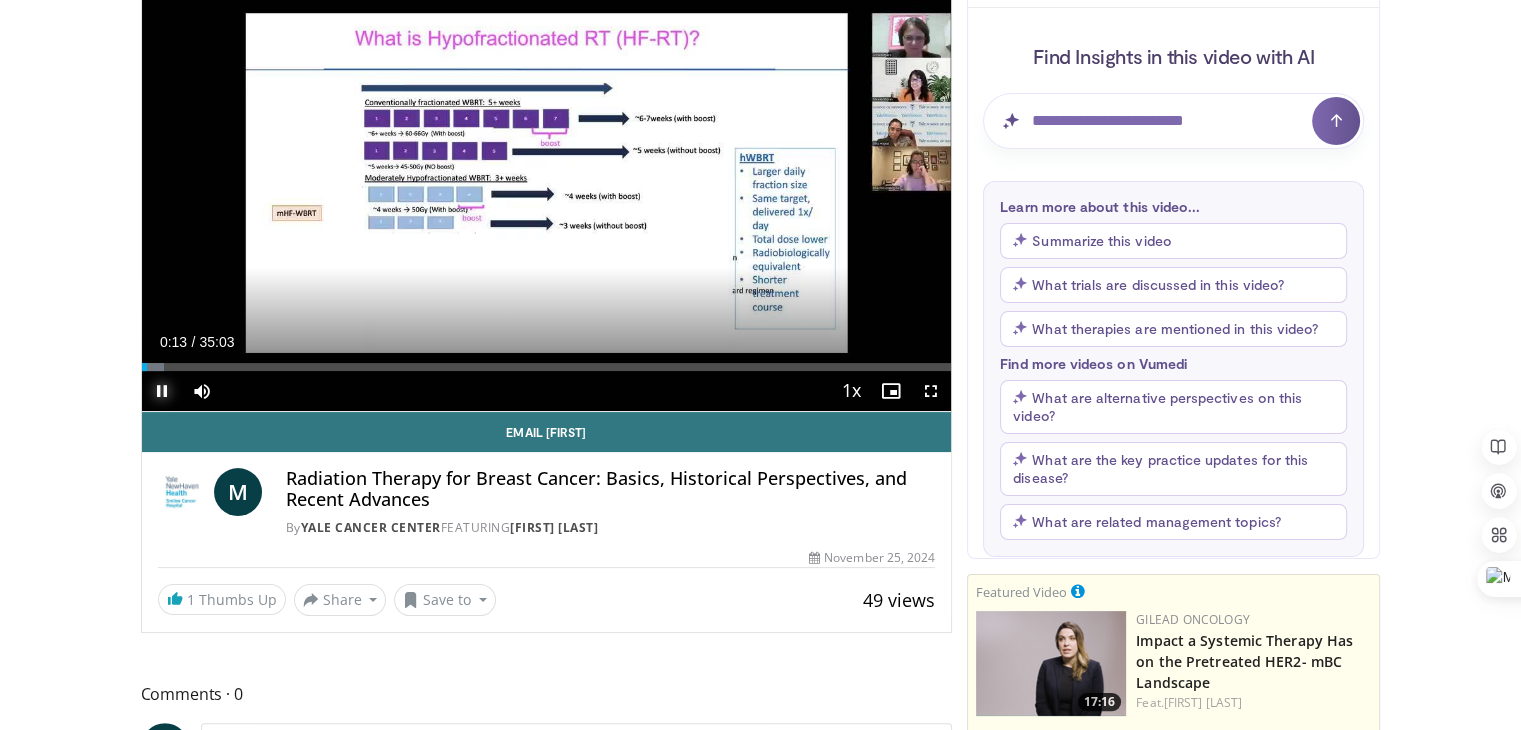 click at bounding box center [162, 391] 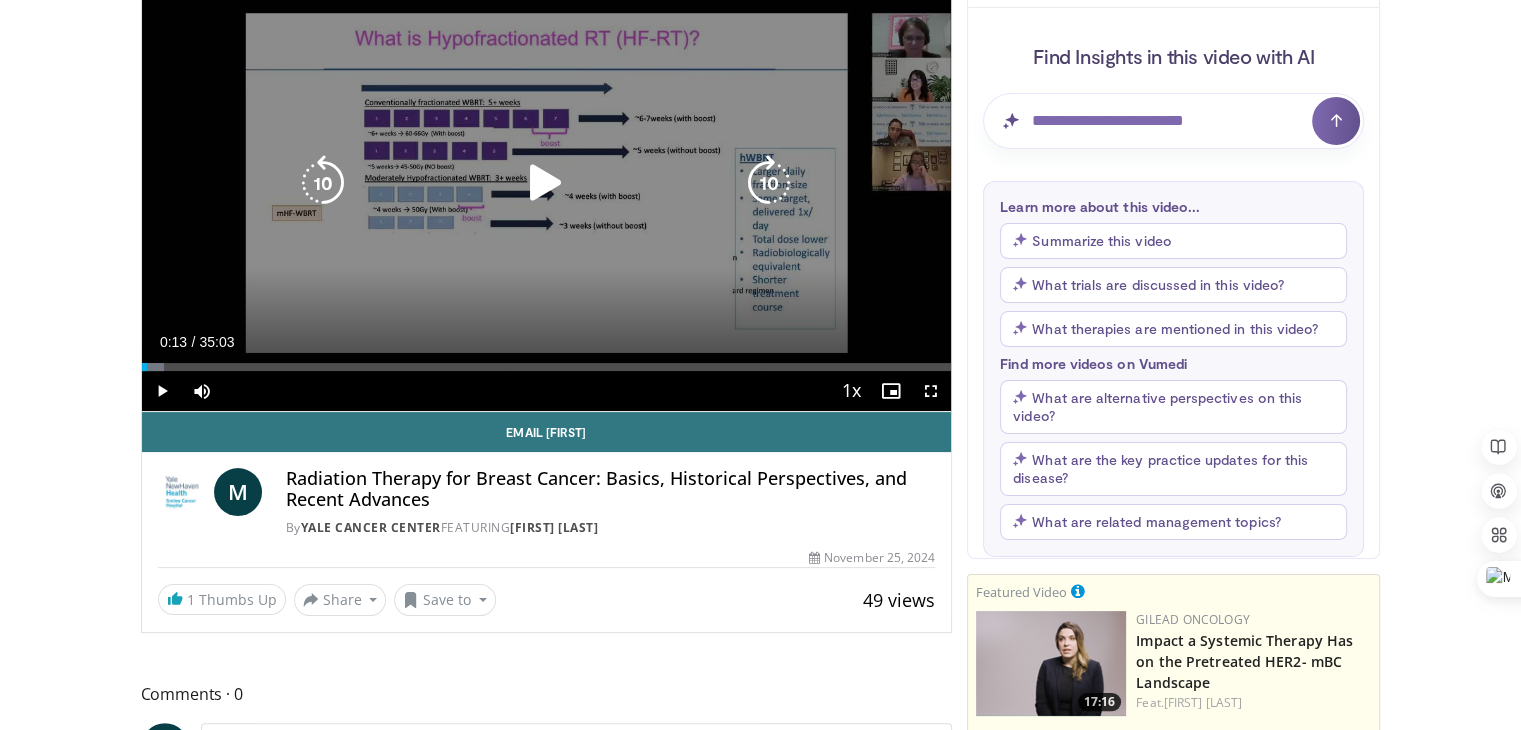 click at bounding box center [546, 183] 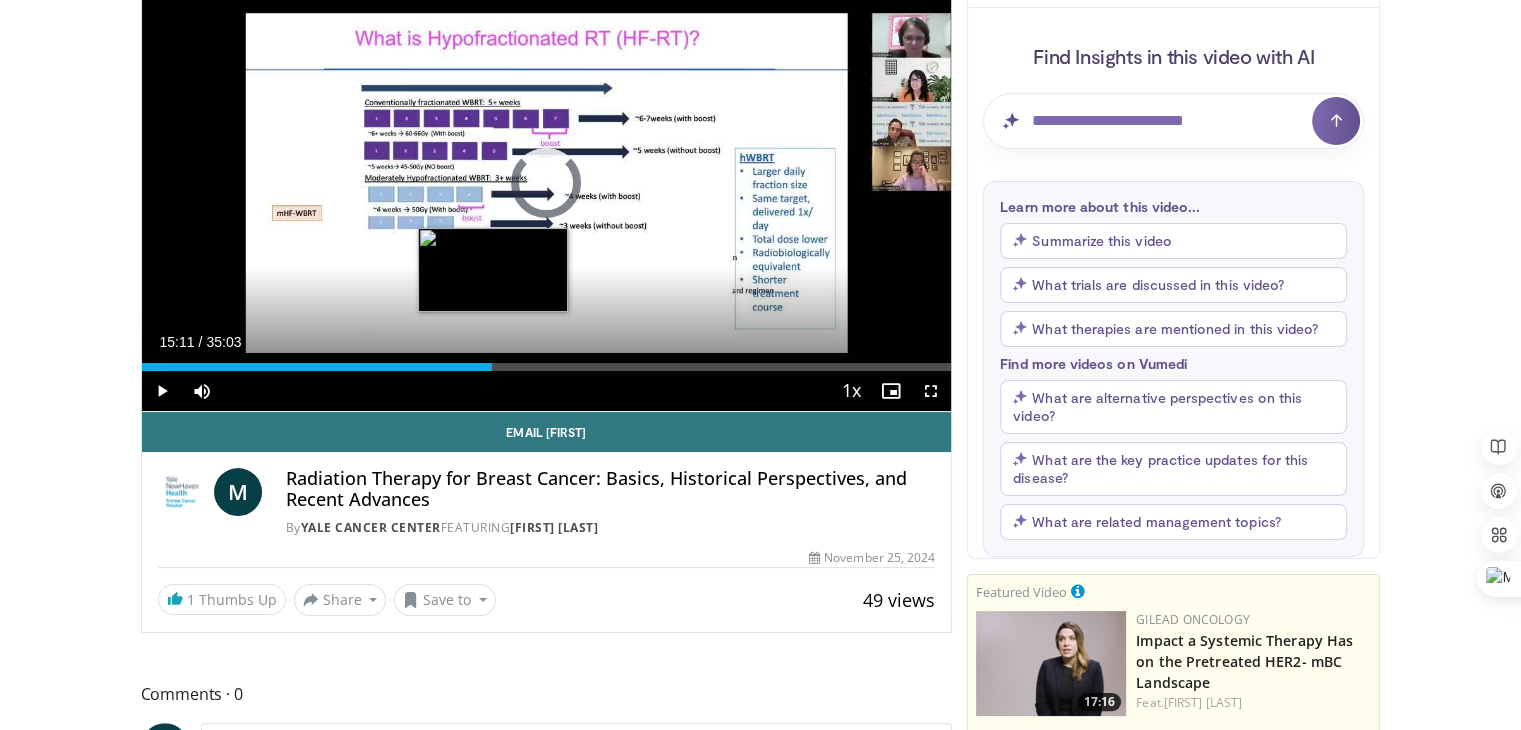 click on "Loaded :  2.84% 15:11 15:11" at bounding box center [547, 367] 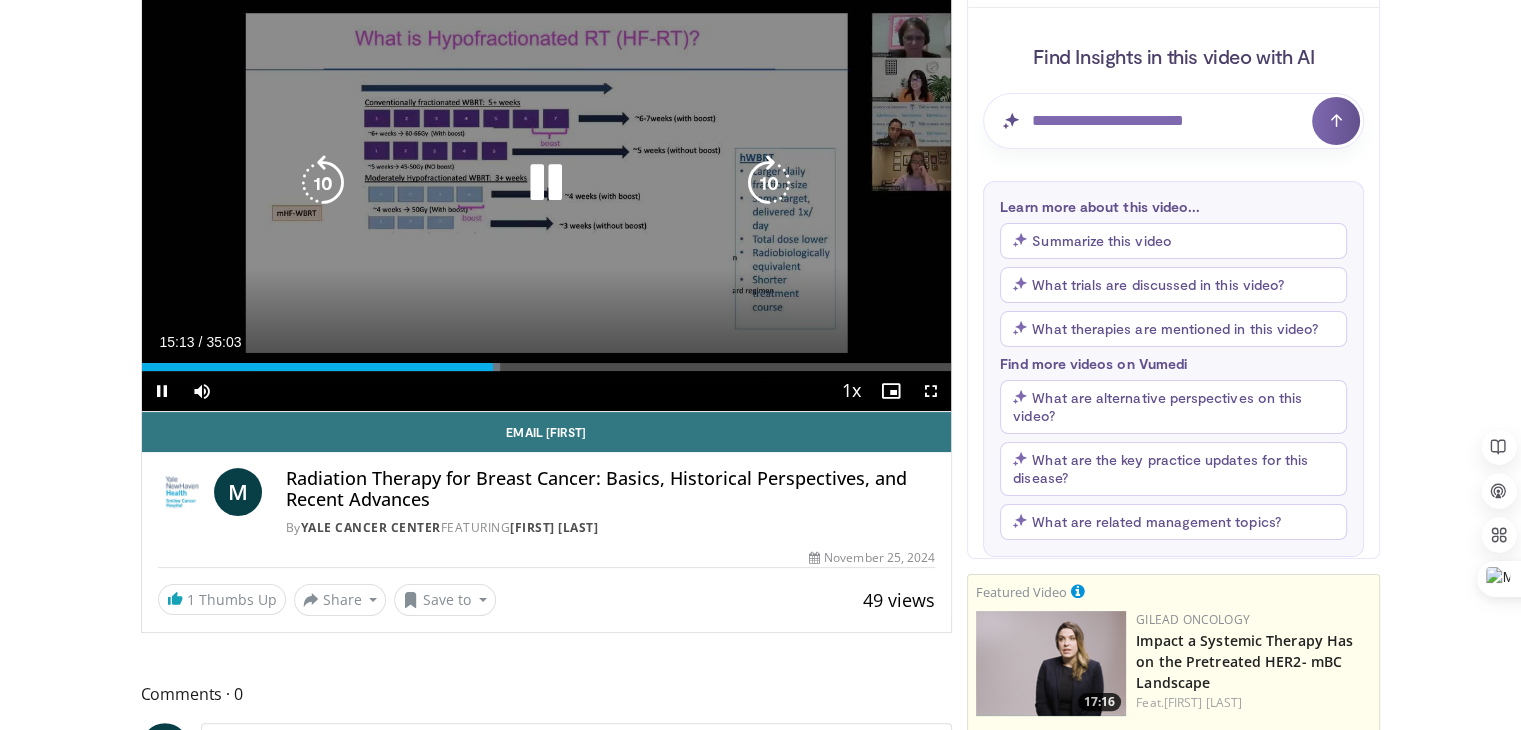 click at bounding box center [546, 183] 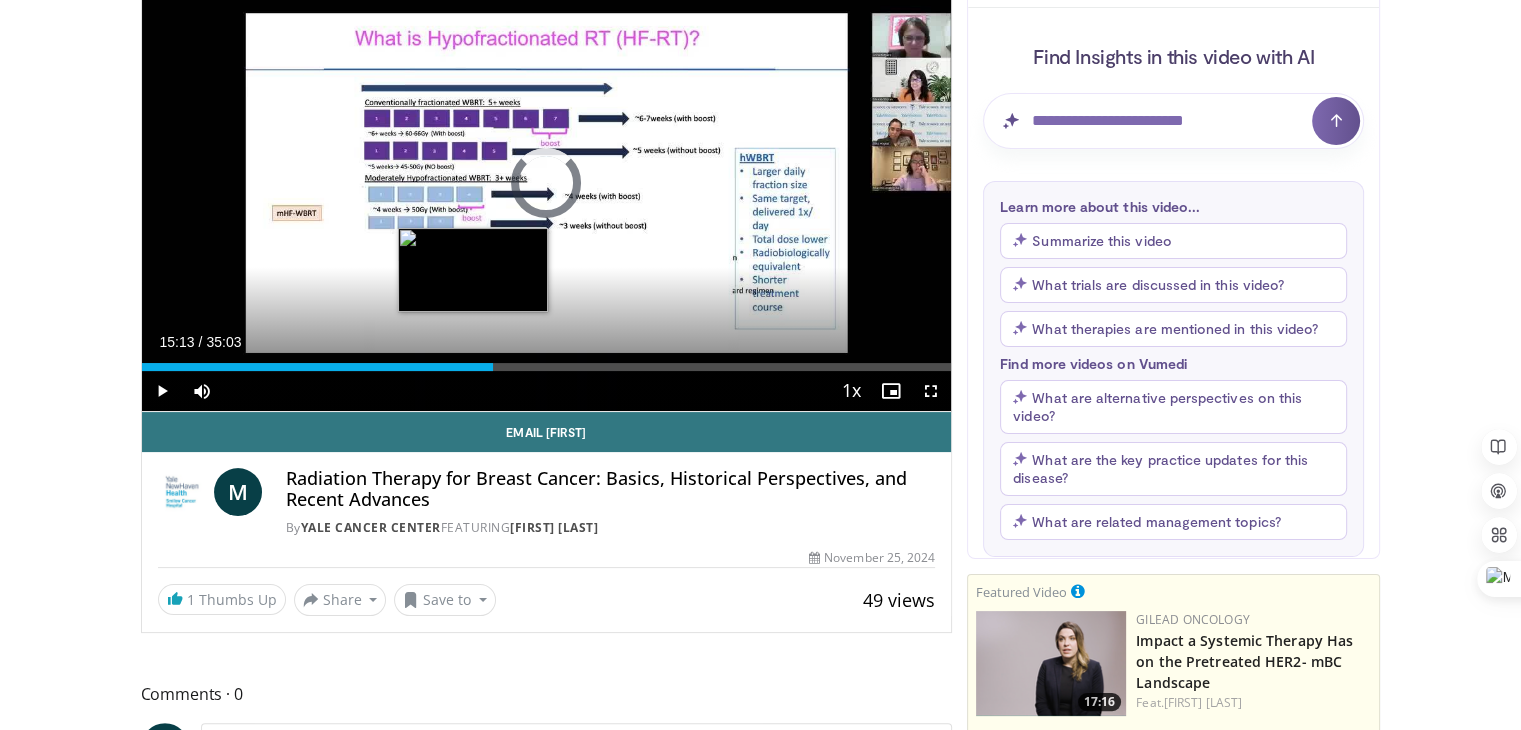 click on "Loaded :  0.00% 14:19 15:13" at bounding box center (547, 361) 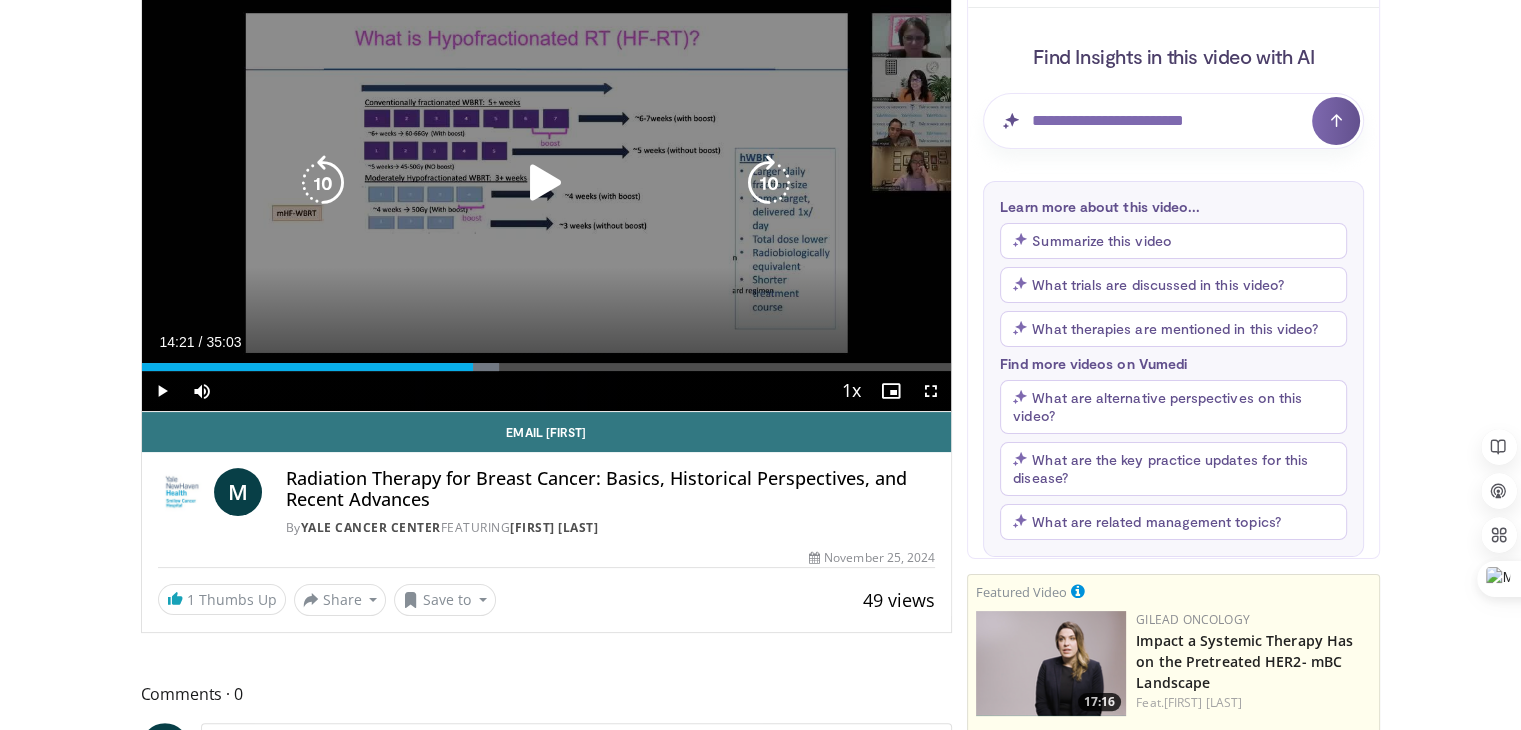 click at bounding box center [546, 183] 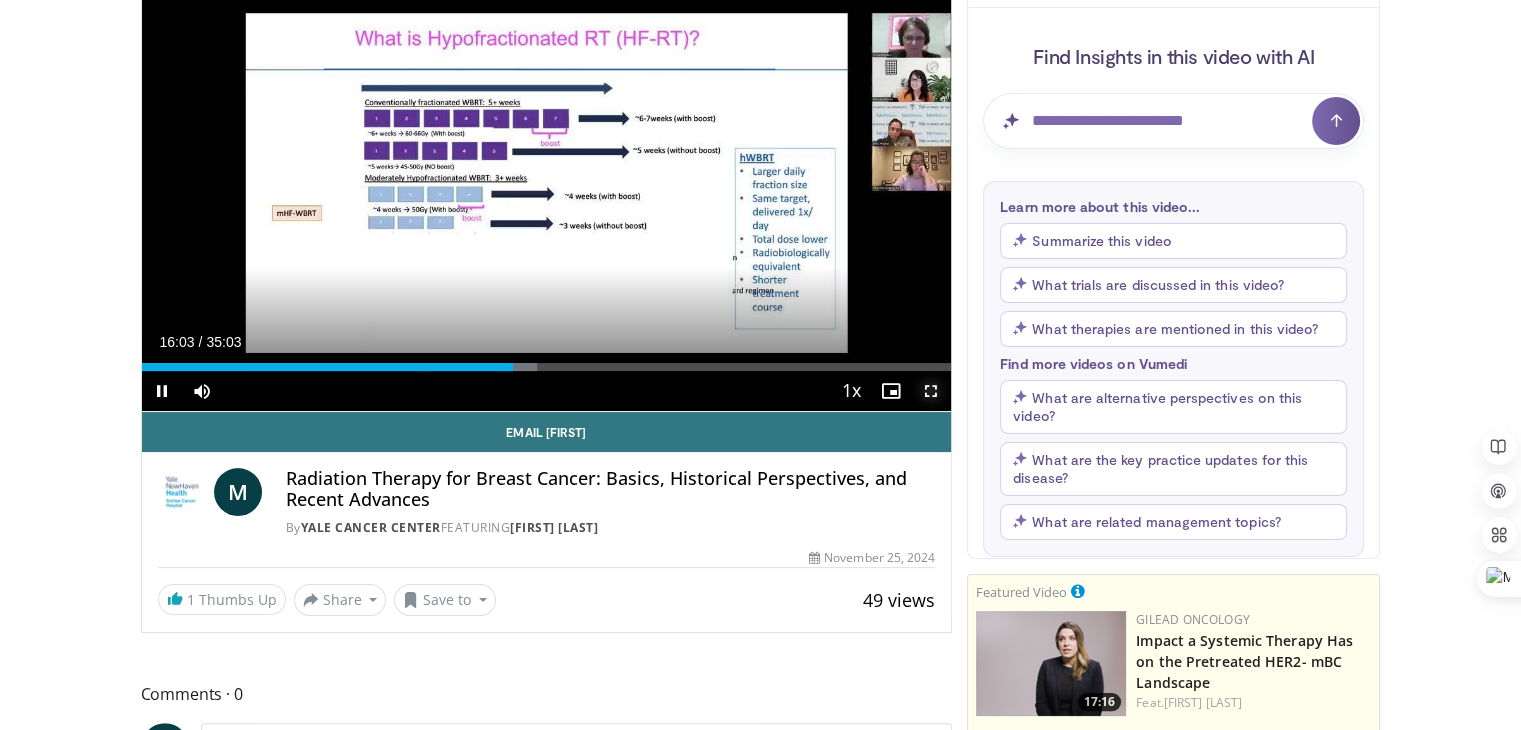 click at bounding box center (931, 391) 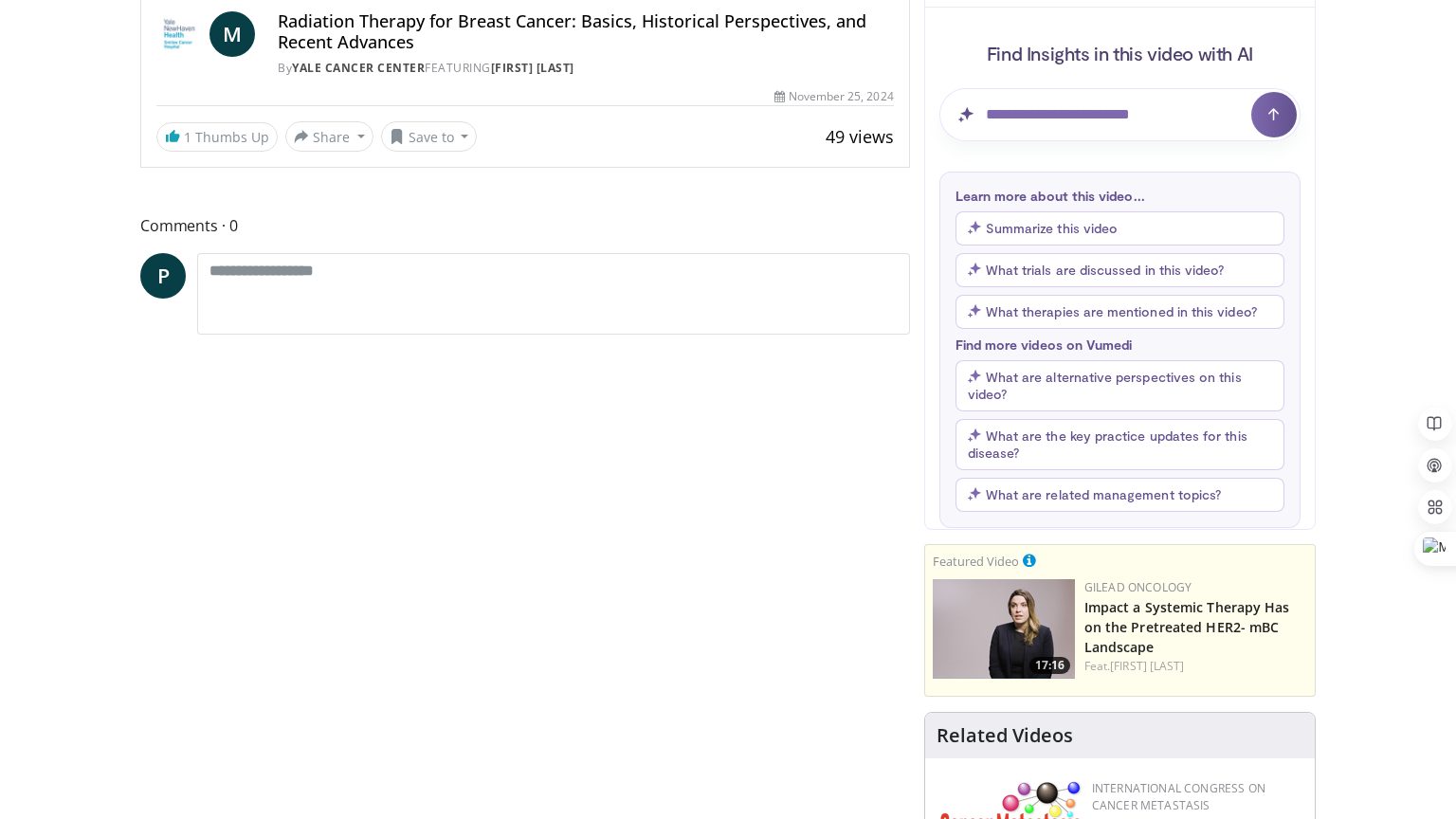 scroll, scrollTop: 892, scrollLeft: 0, axis: vertical 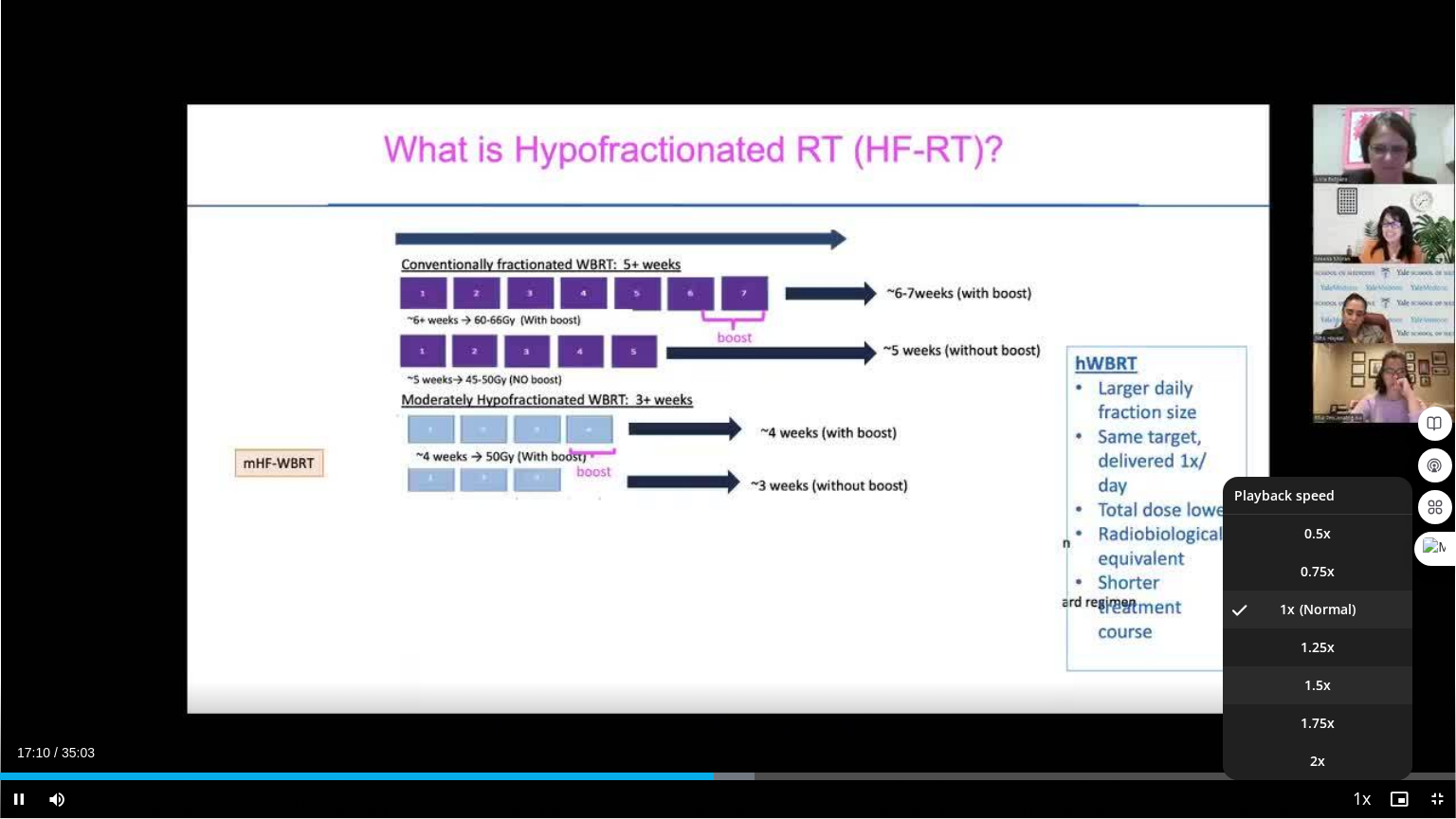 click on "1.5x" at bounding box center [1318, 685] 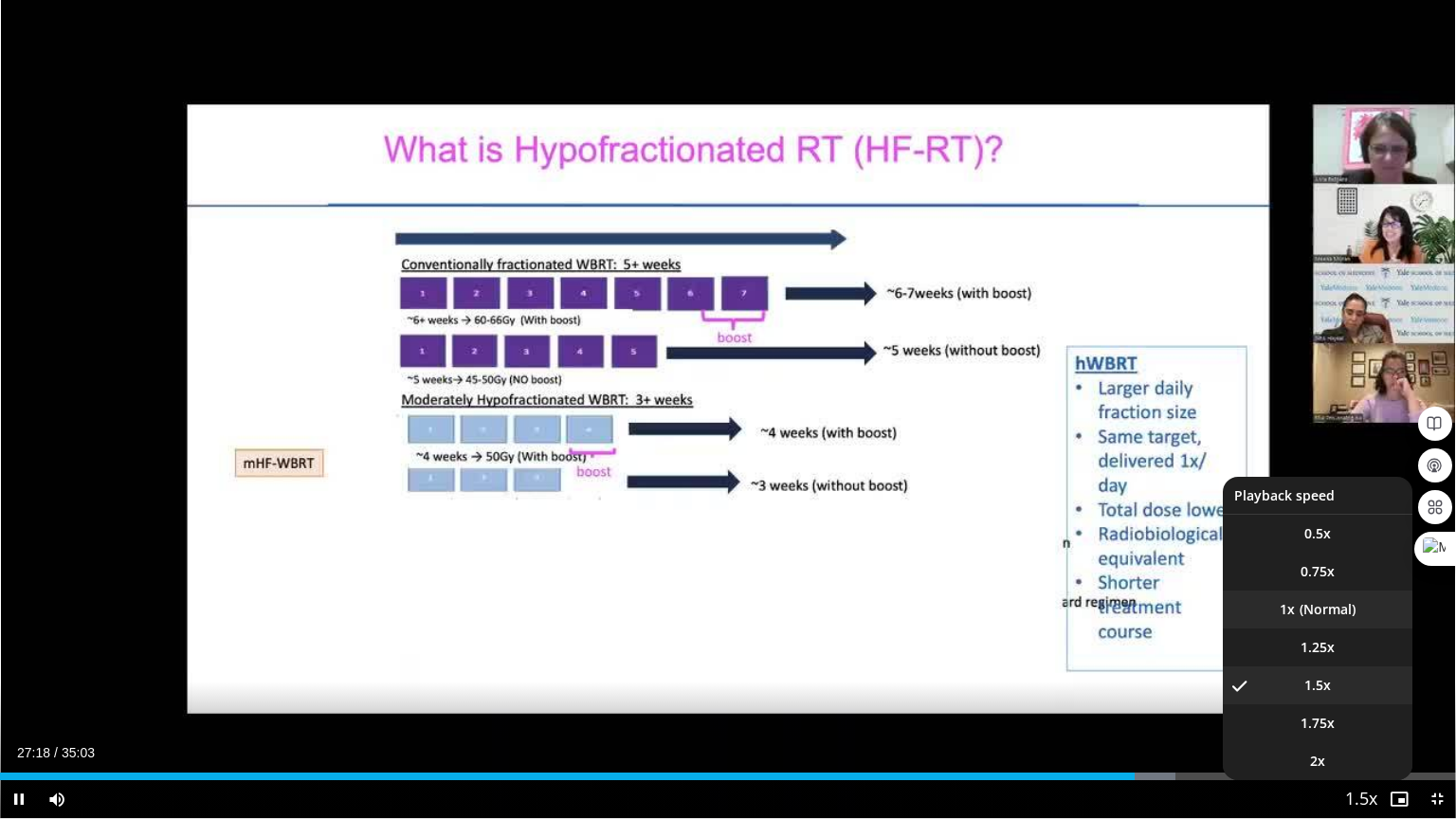 click on "1x" at bounding box center [1318, 610] 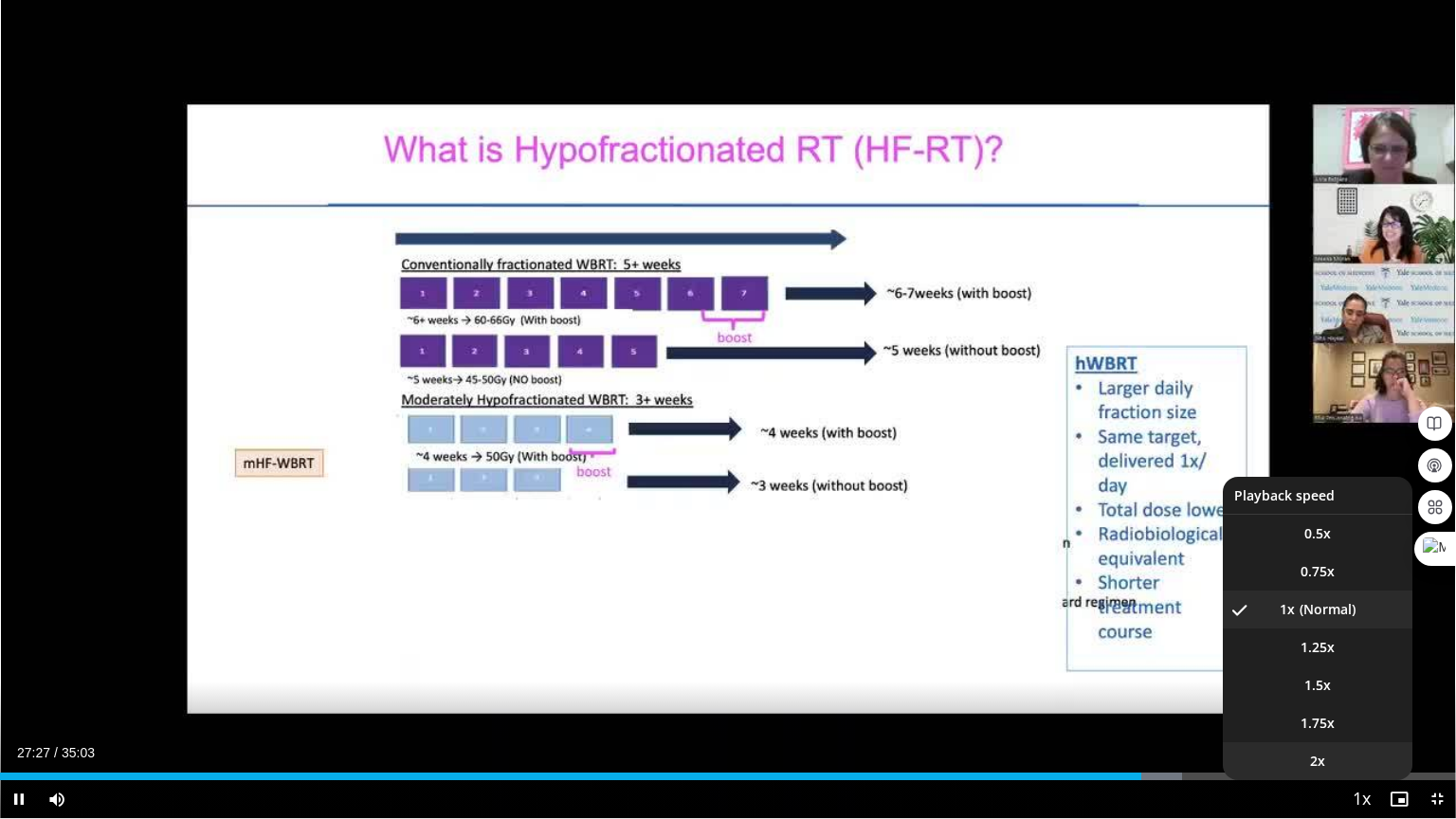 click on "2x" at bounding box center (1318, 761) 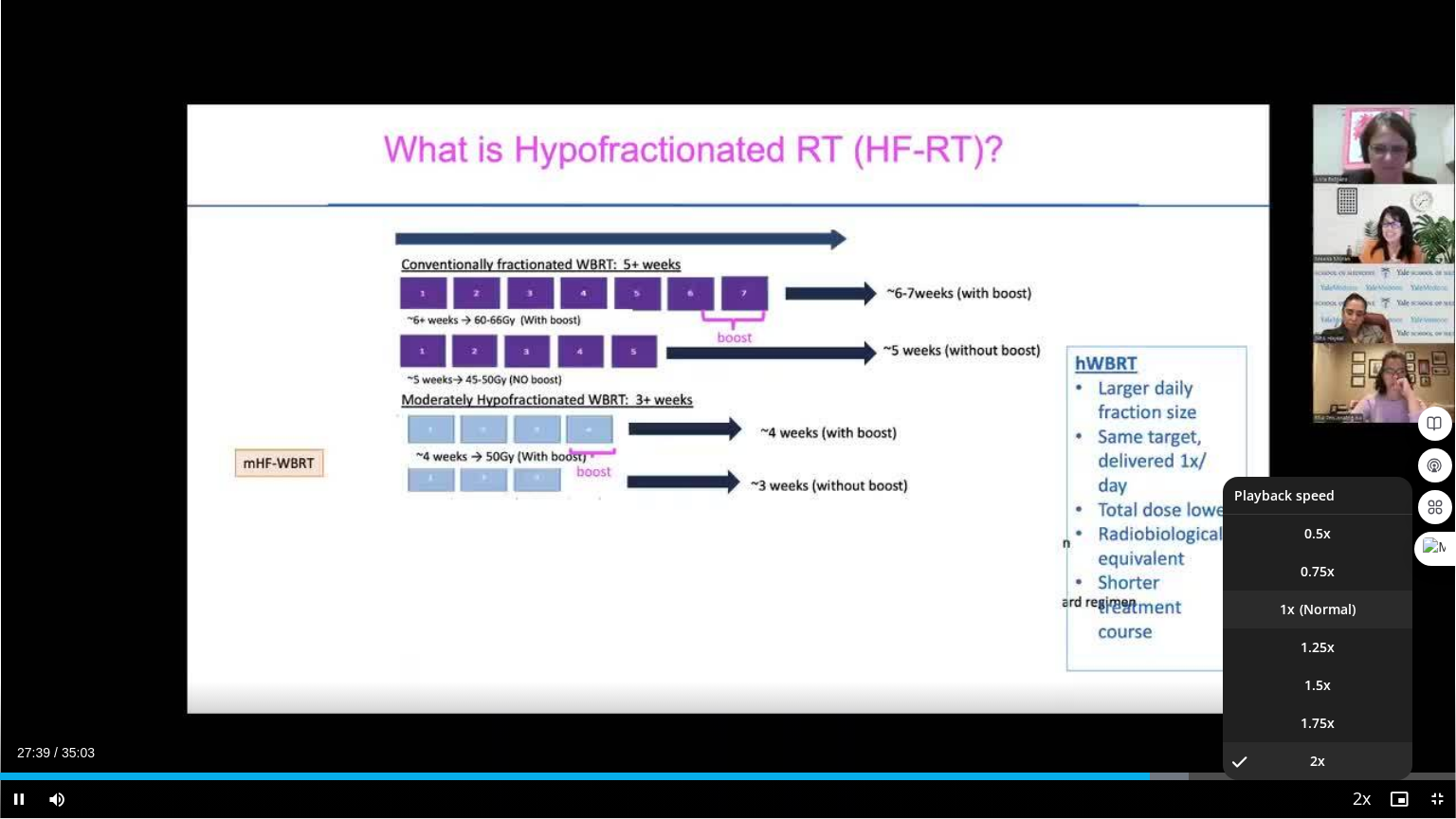 click on "1x" at bounding box center [1318, 610] 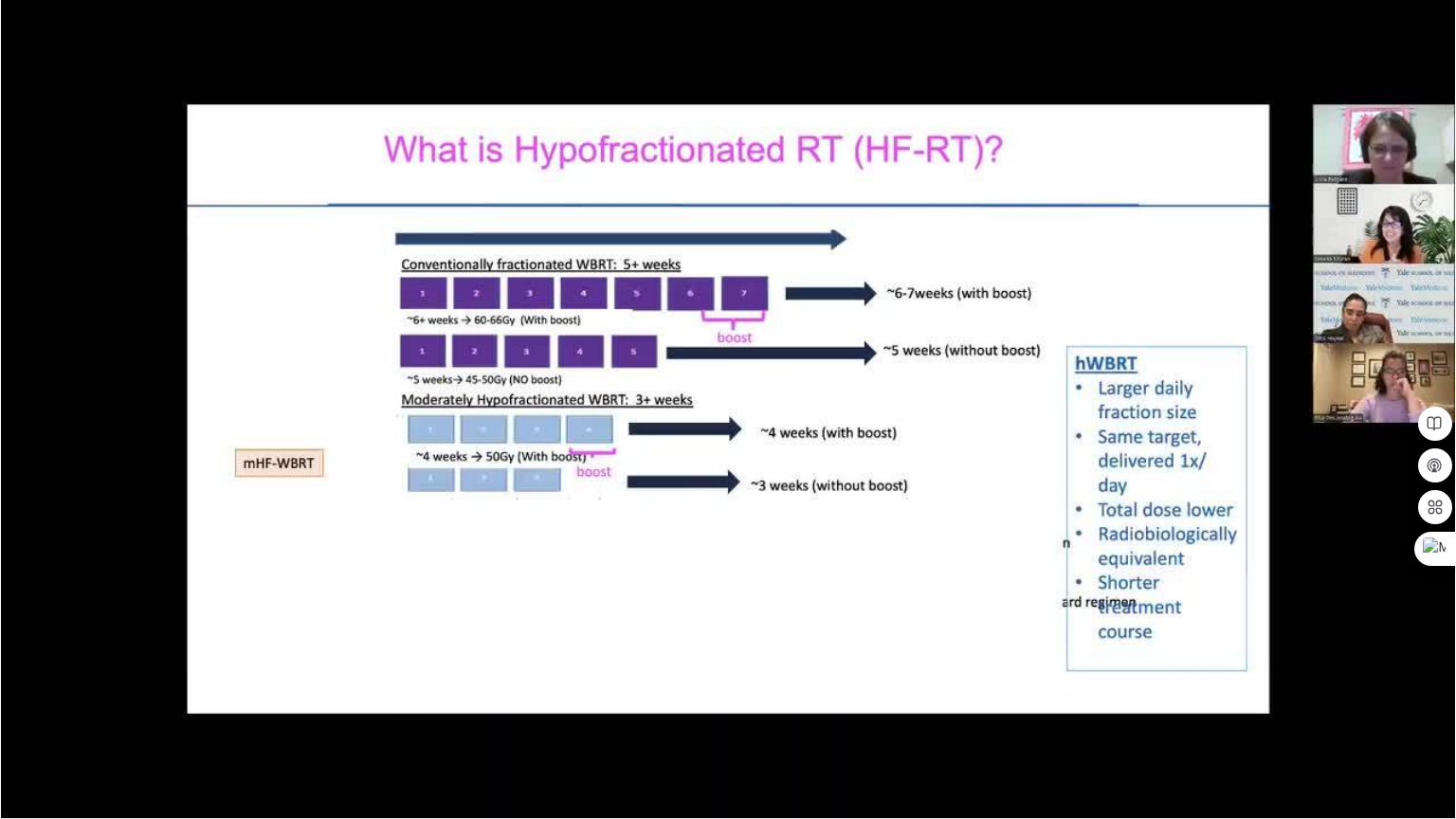 type 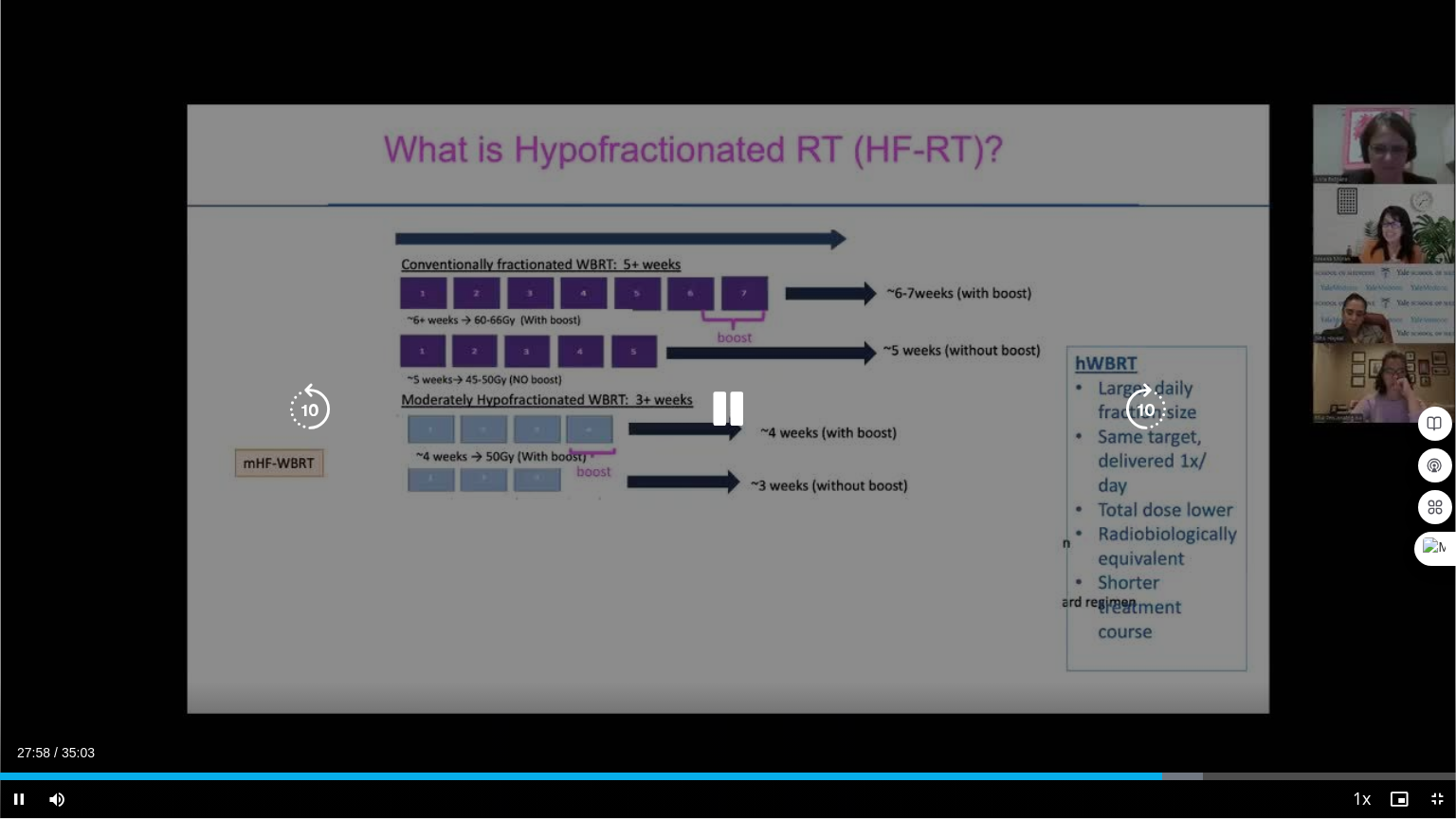 click at bounding box center (310, 410) 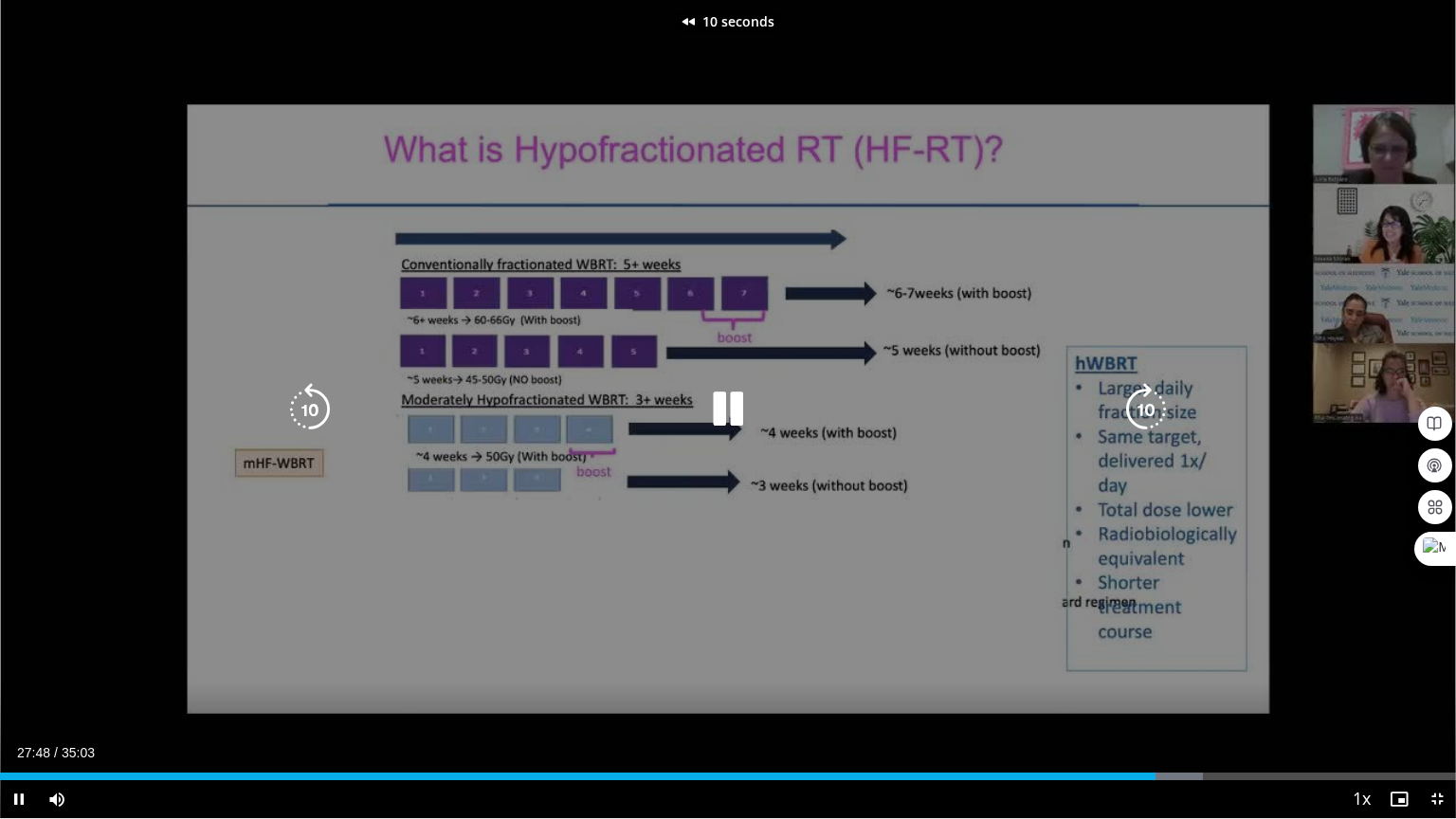 click at bounding box center [310, 410] 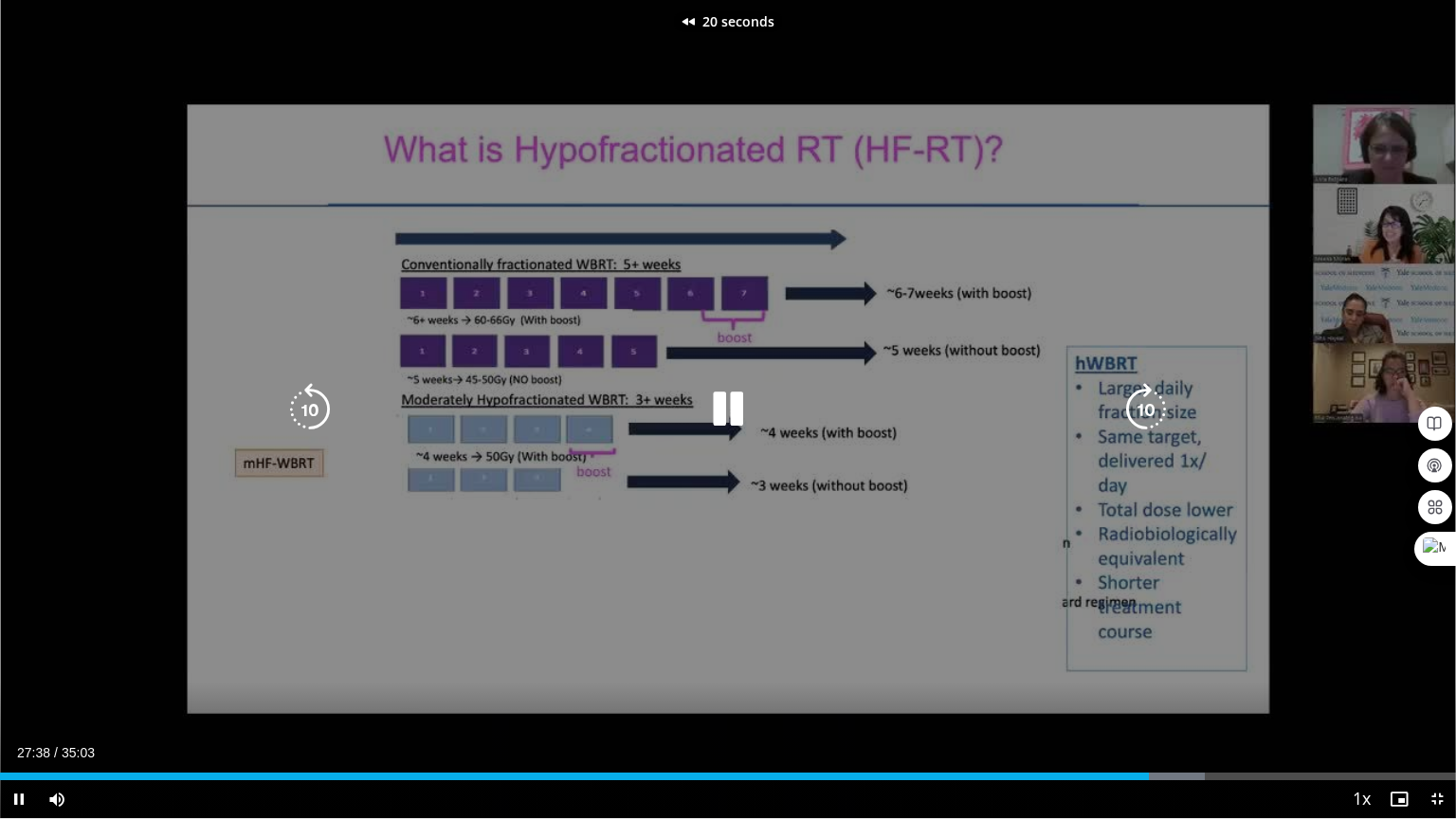 click at bounding box center [310, 410] 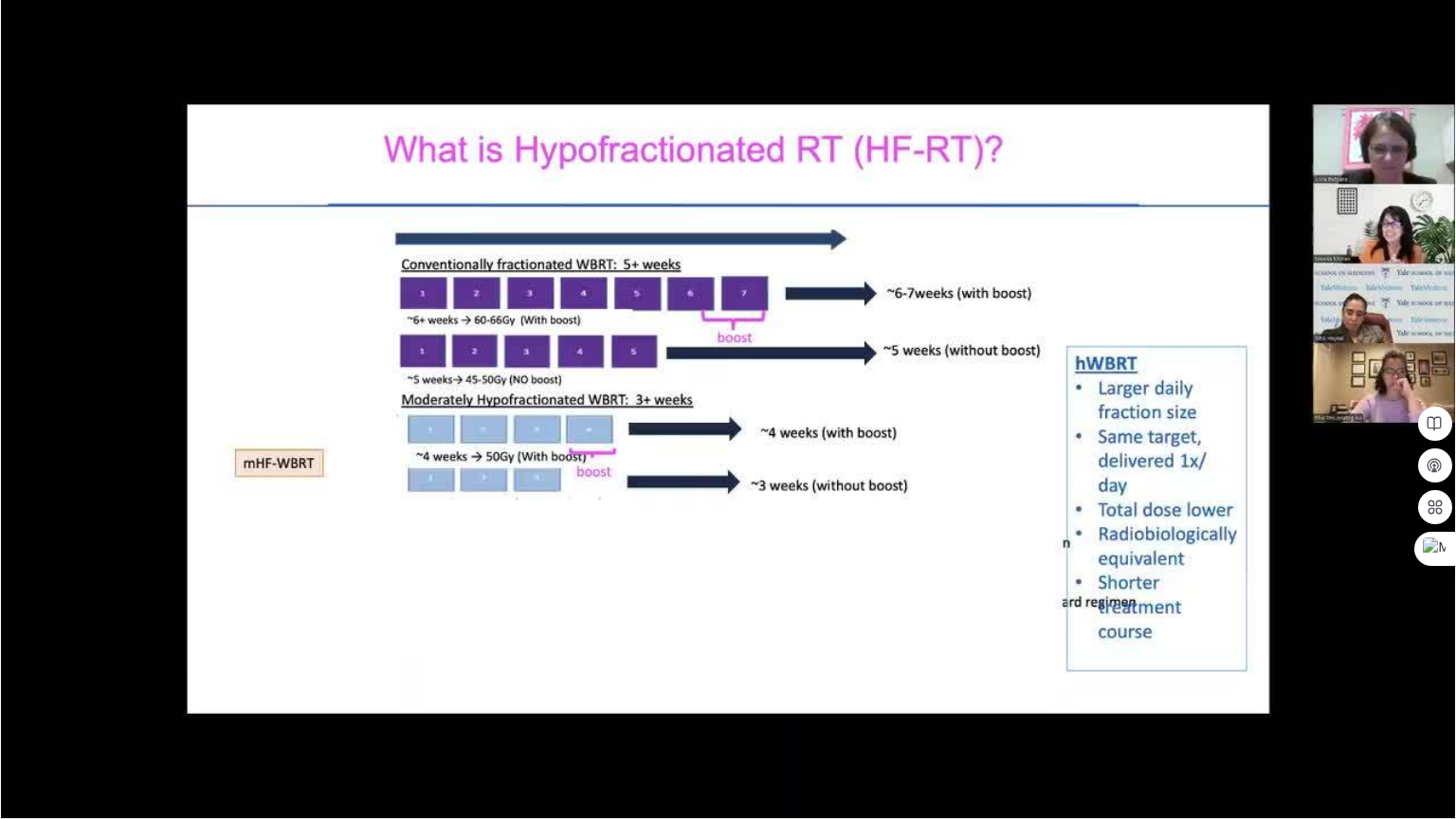 type 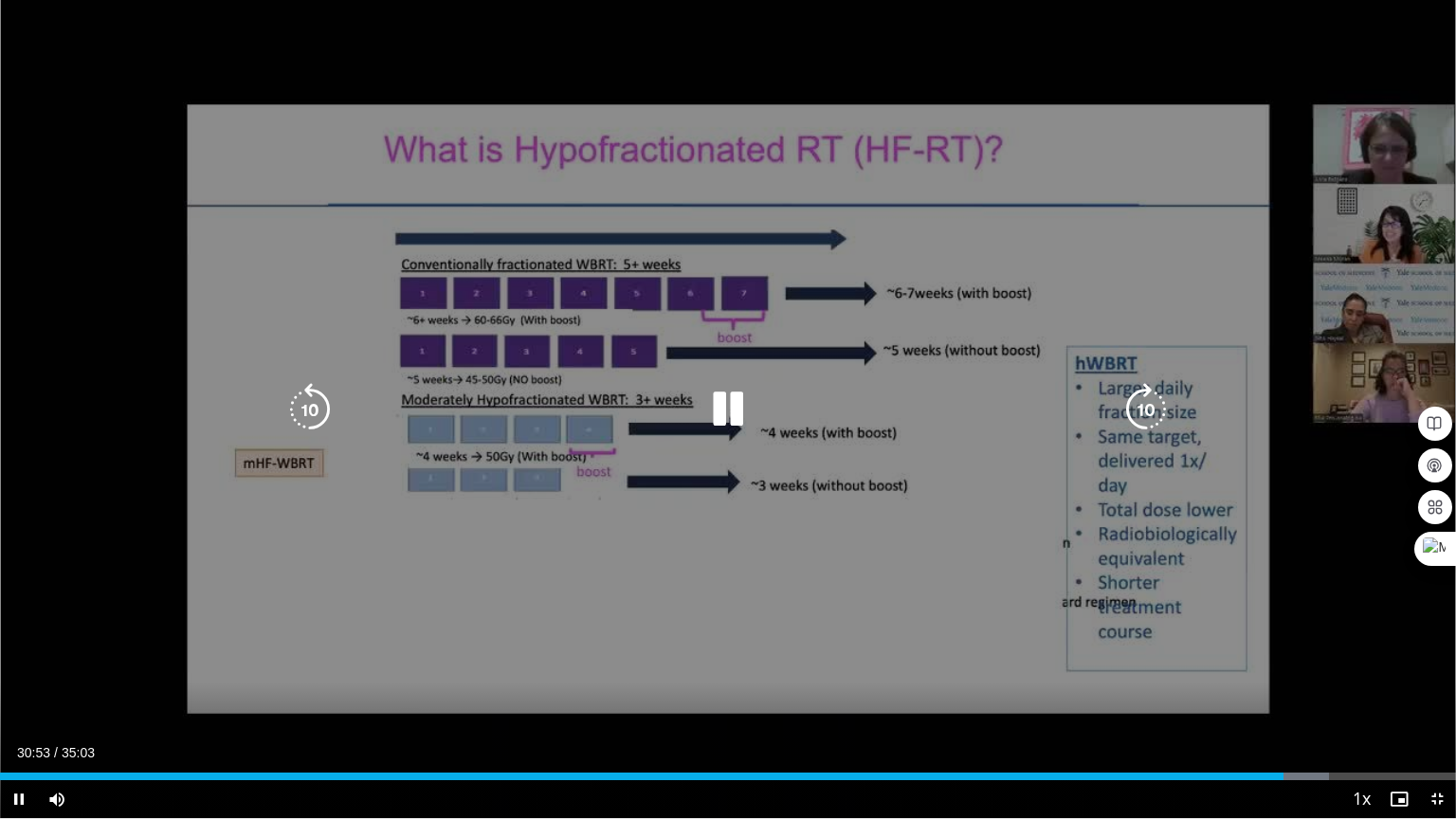 click at bounding box center (728, 410) 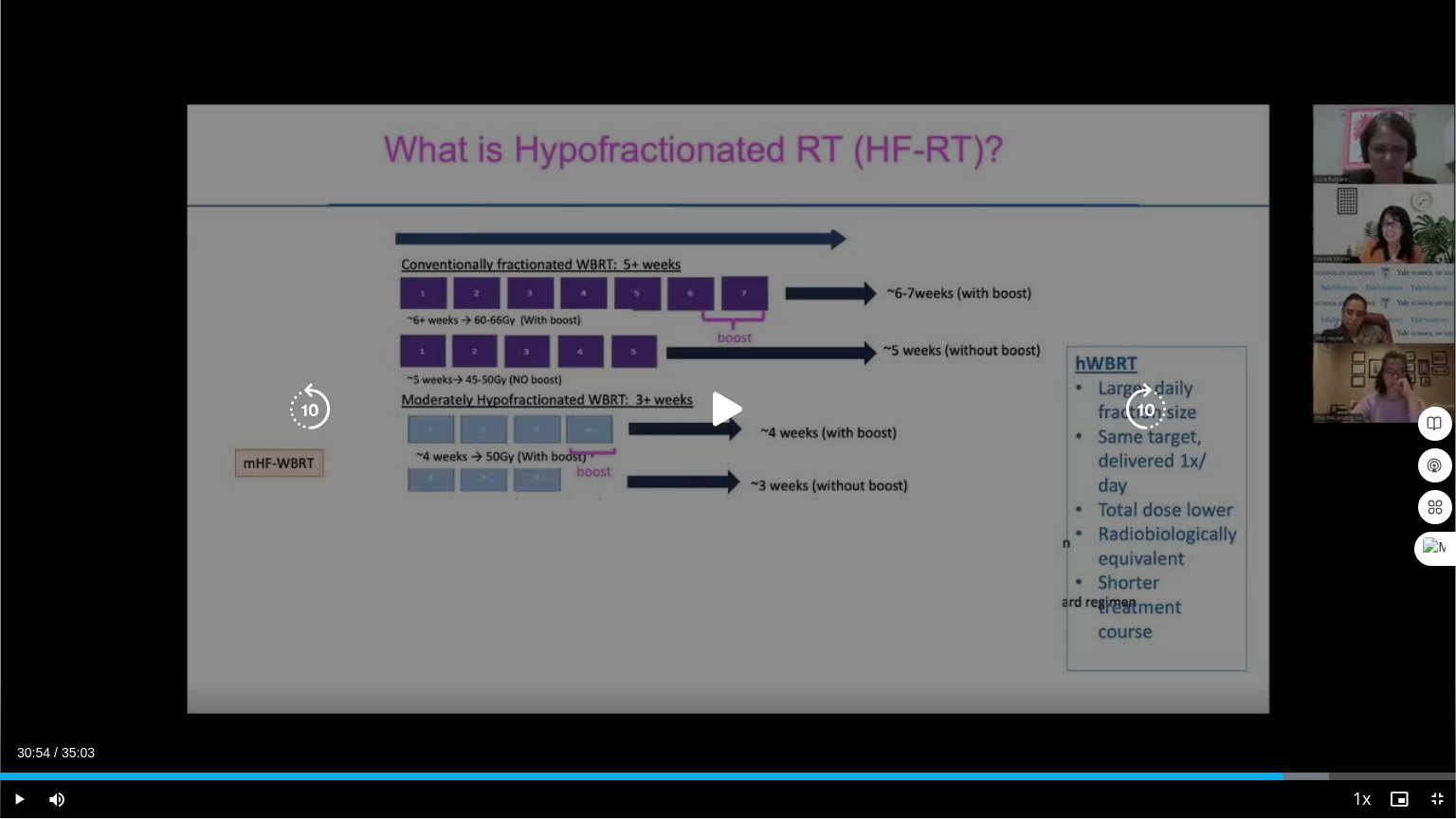 click at bounding box center [728, 410] 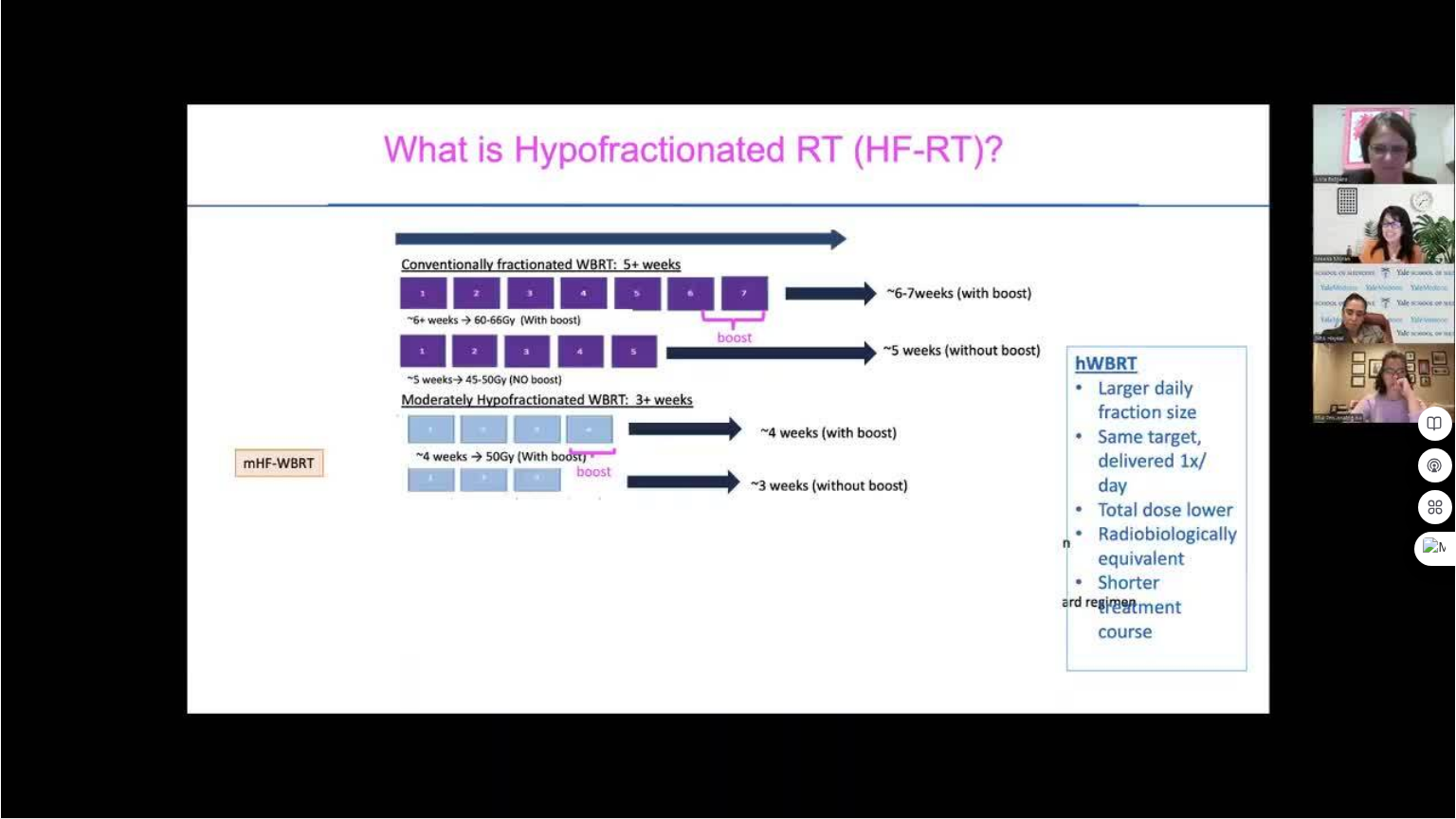 type 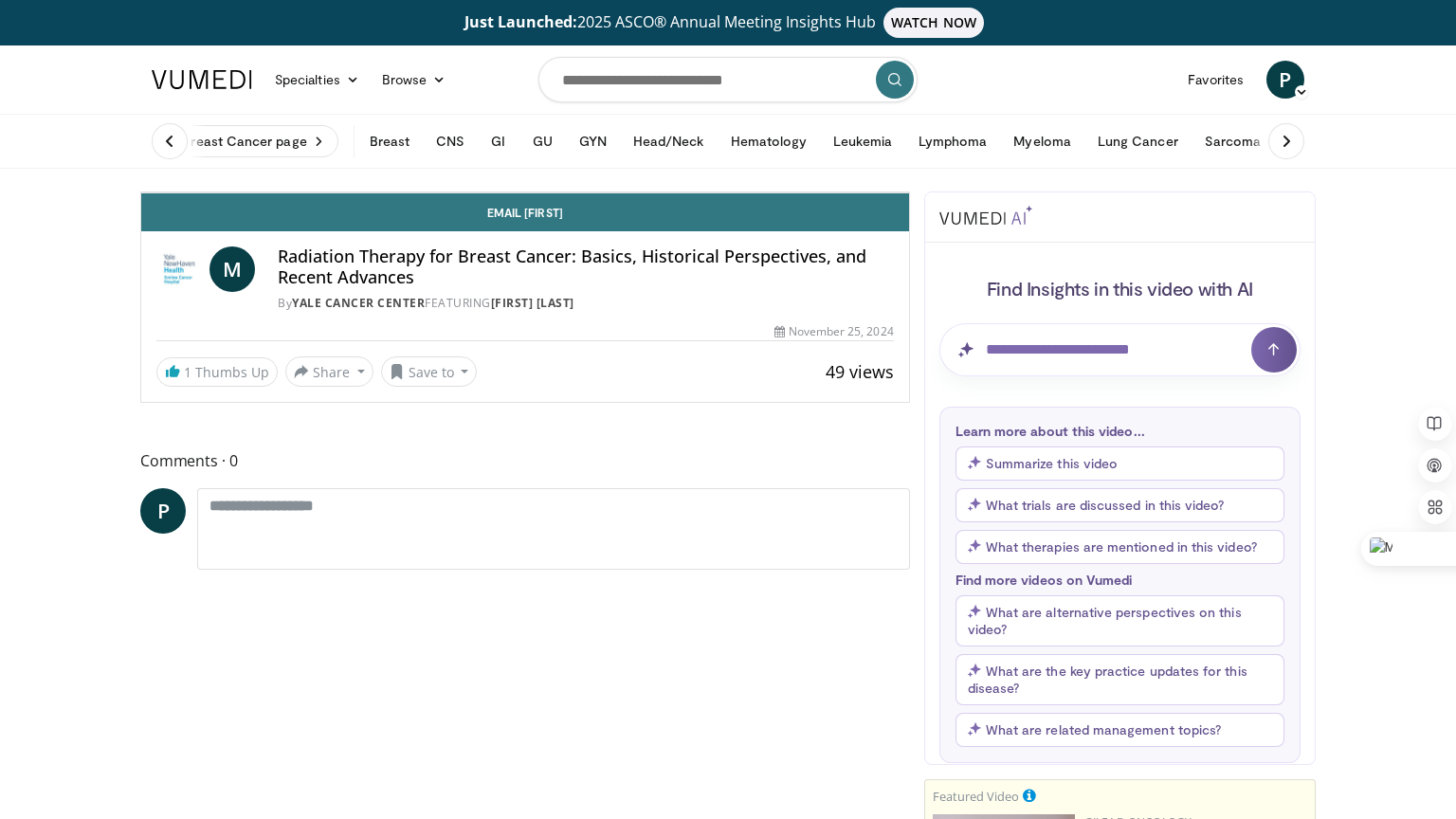 scroll, scrollTop: 235, scrollLeft: 0, axis: vertical 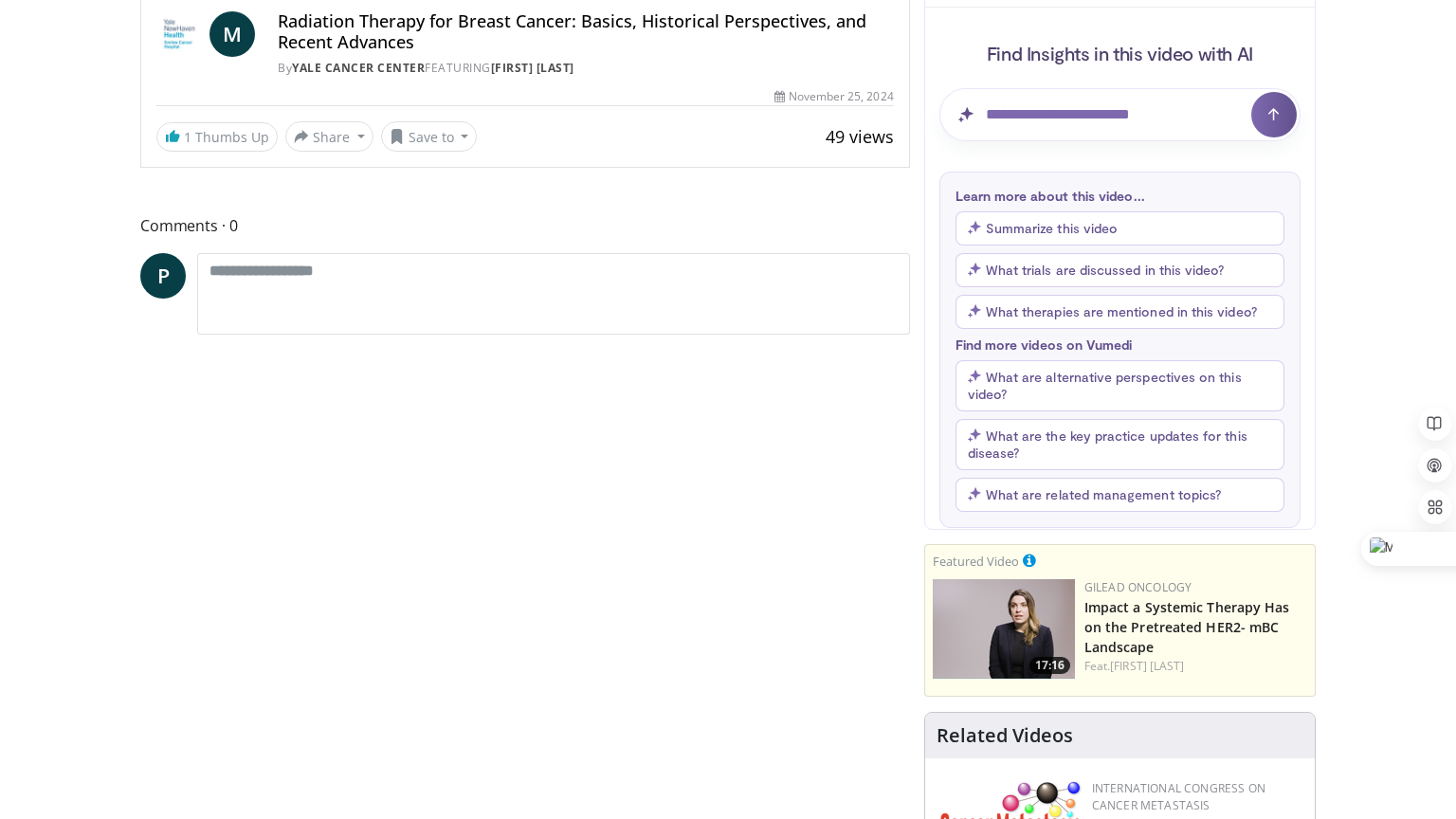 type 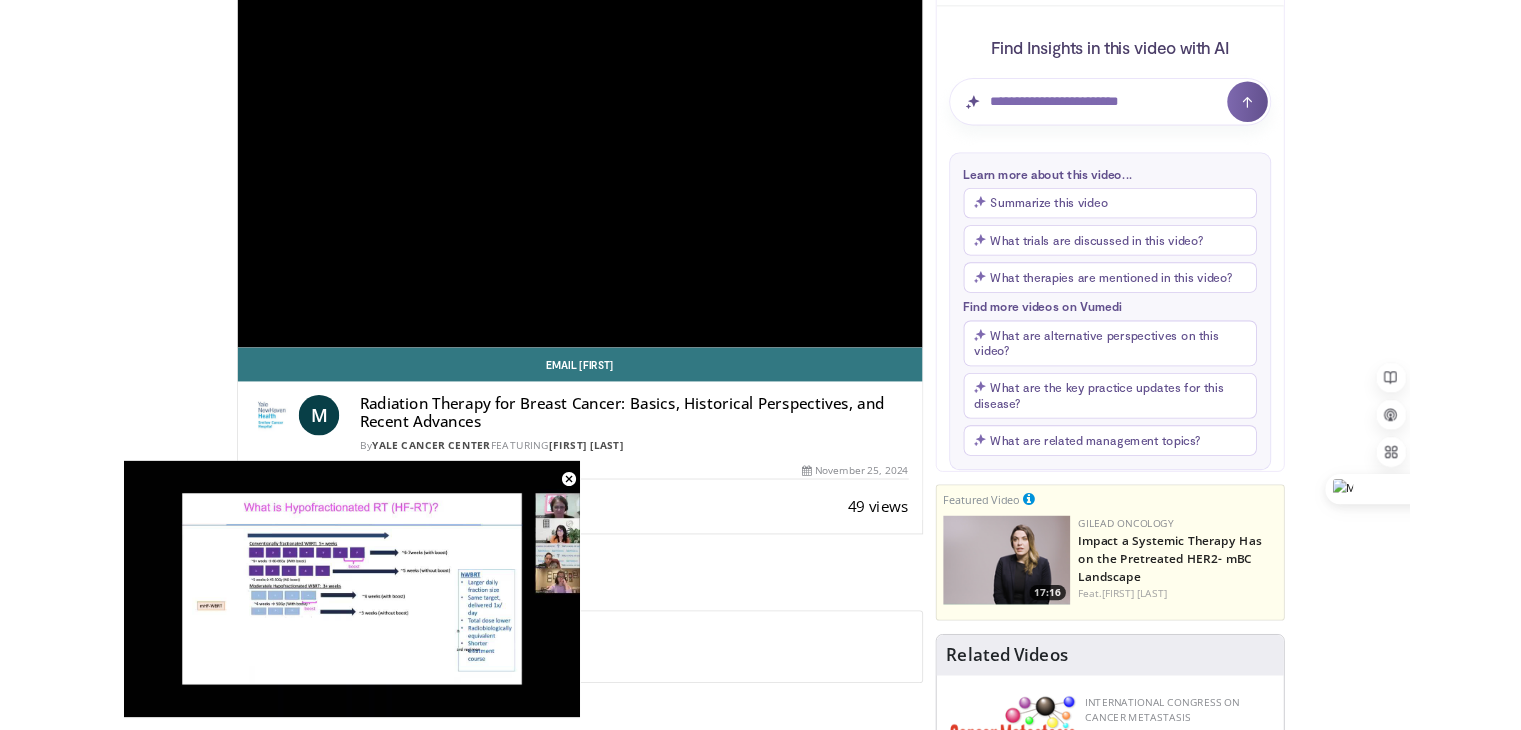 scroll, scrollTop: 704, scrollLeft: 0, axis: vertical 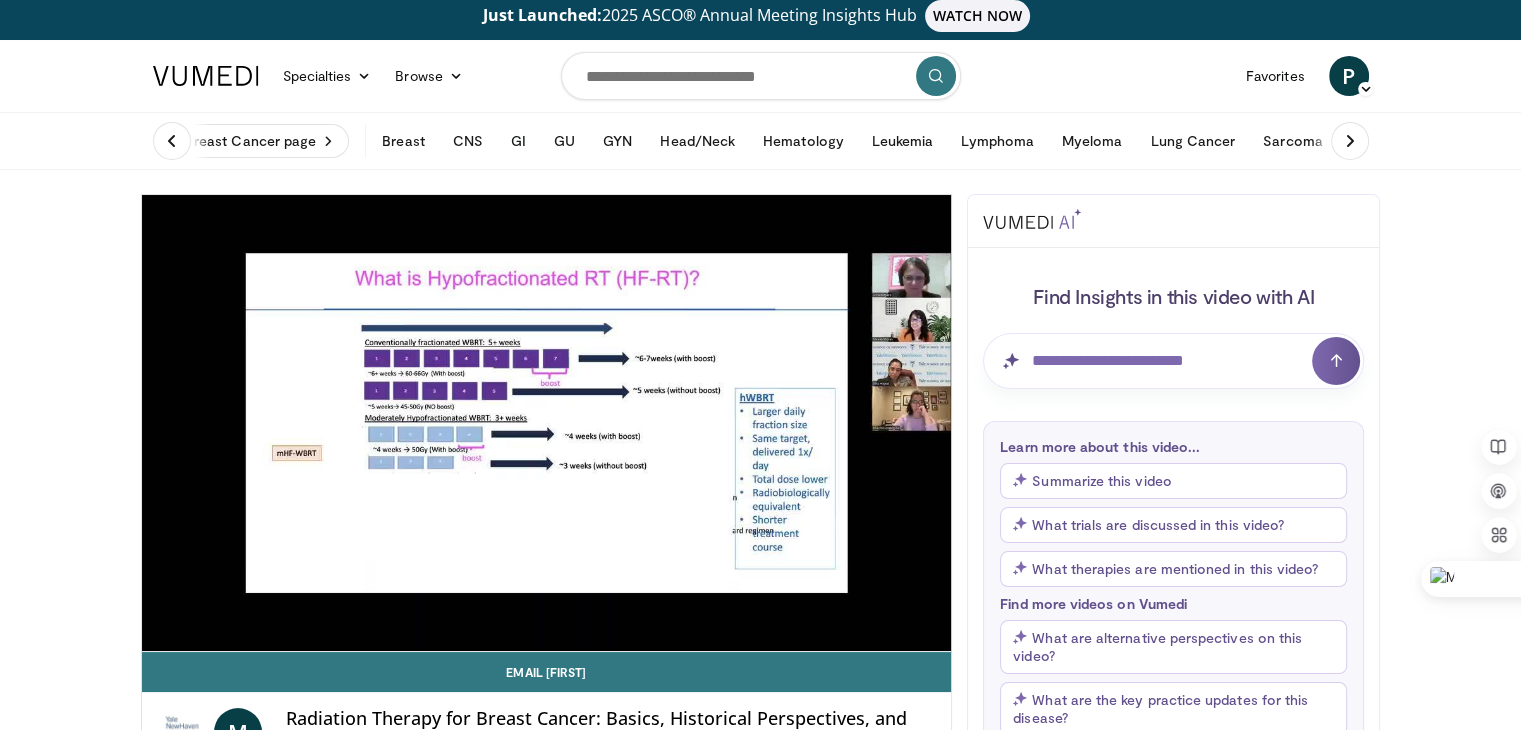 click on "What trials are discussed in this video?" at bounding box center (1148, 524) 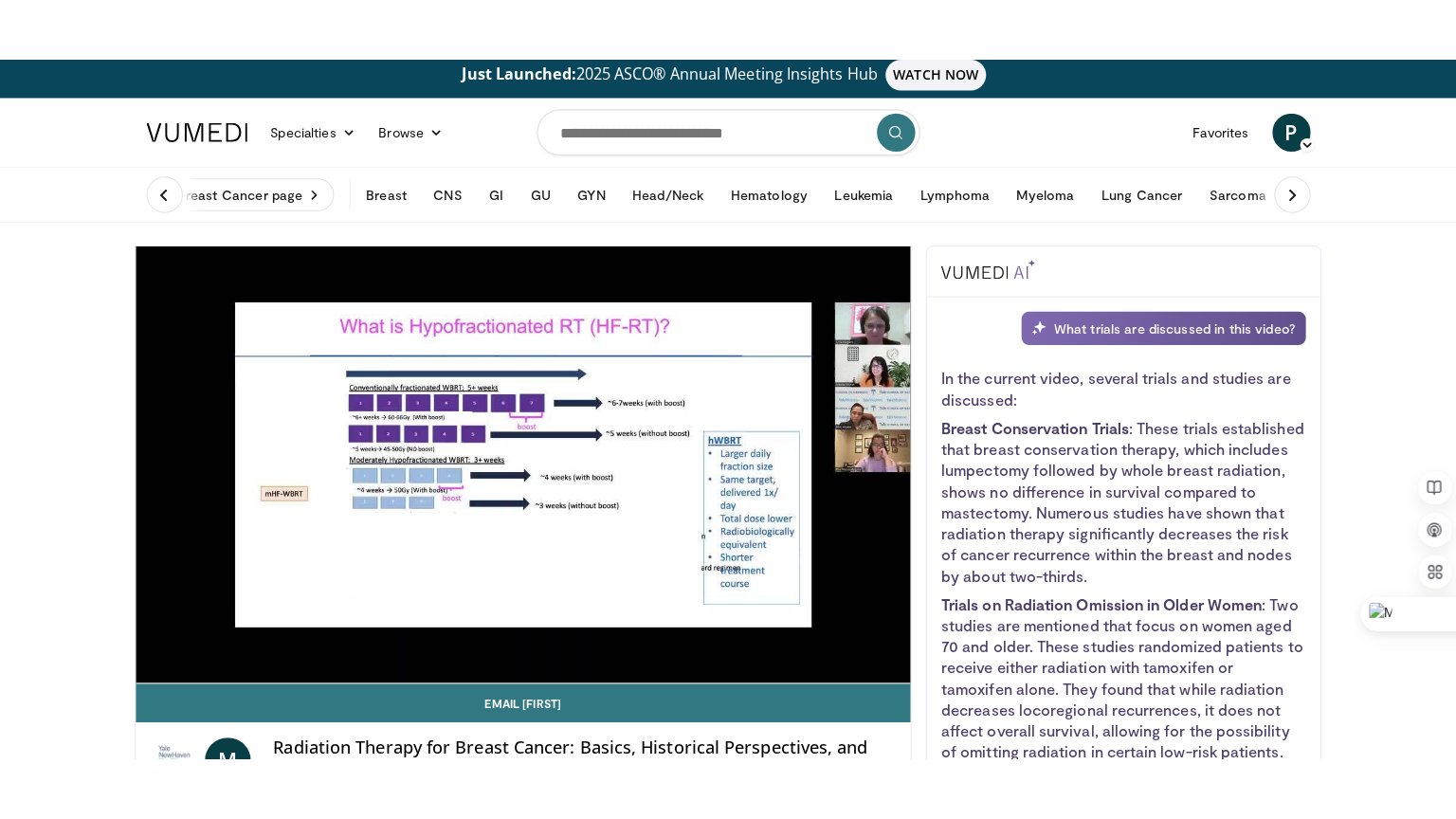 scroll, scrollTop: 4, scrollLeft: 0, axis: vertical 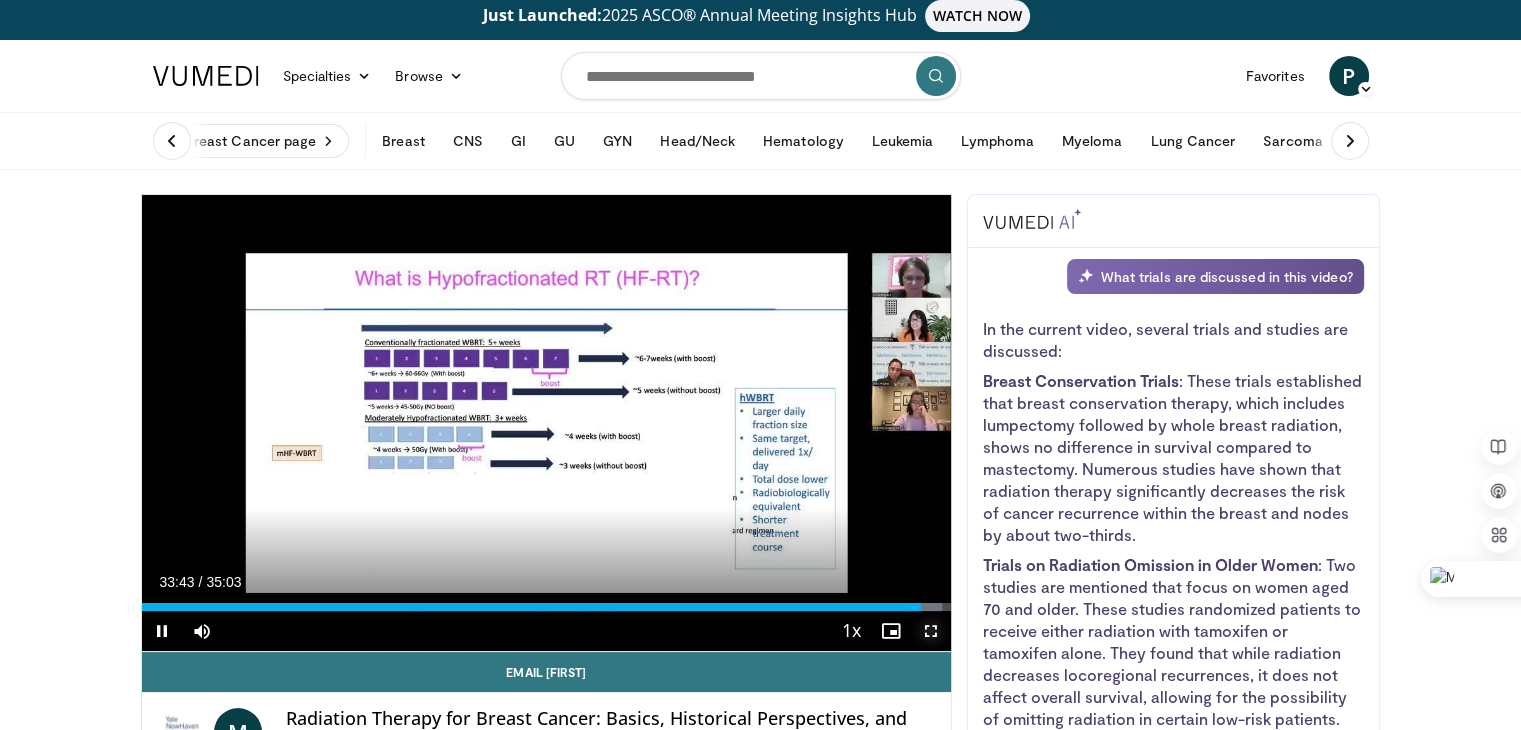 click at bounding box center [931, 631] 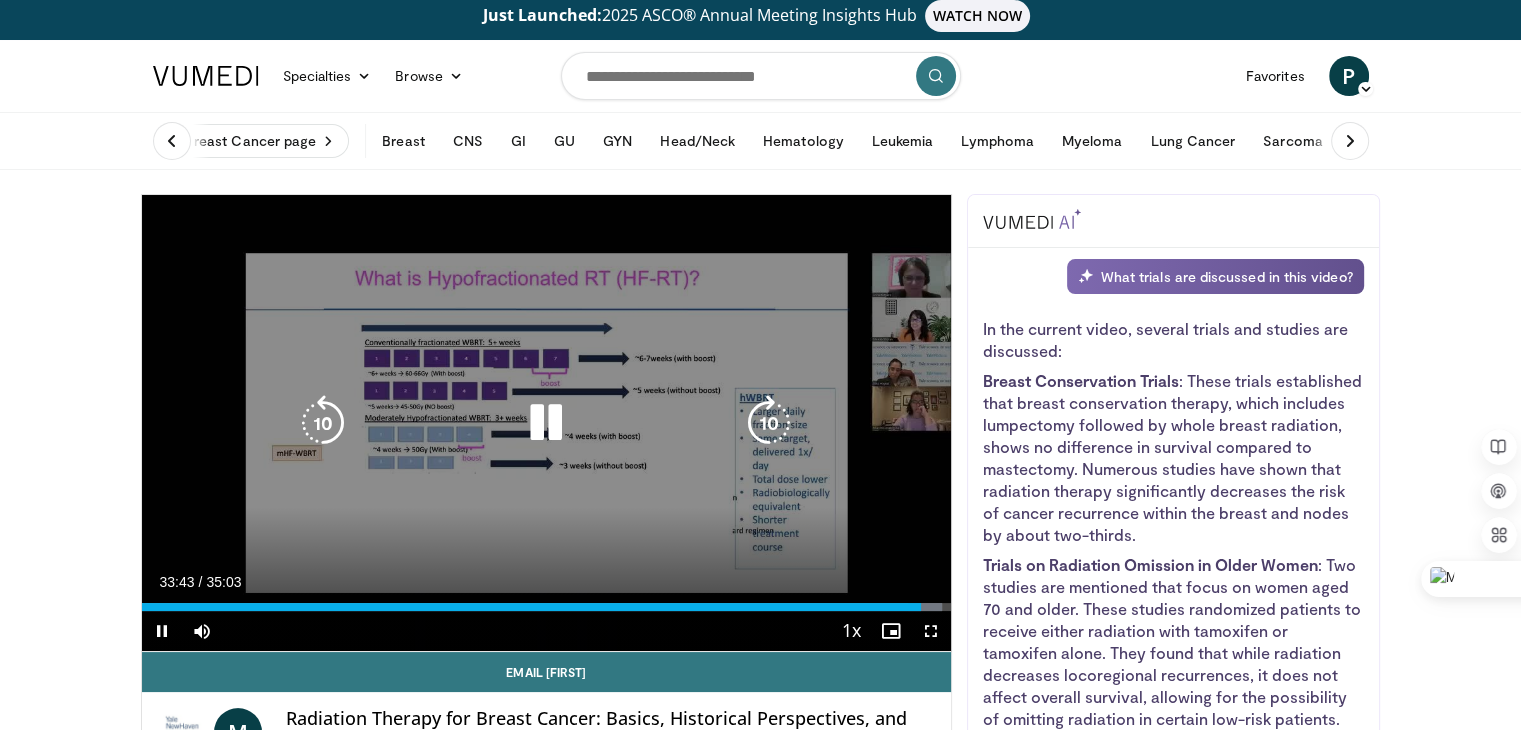 scroll, scrollTop: 941, scrollLeft: 0, axis: vertical 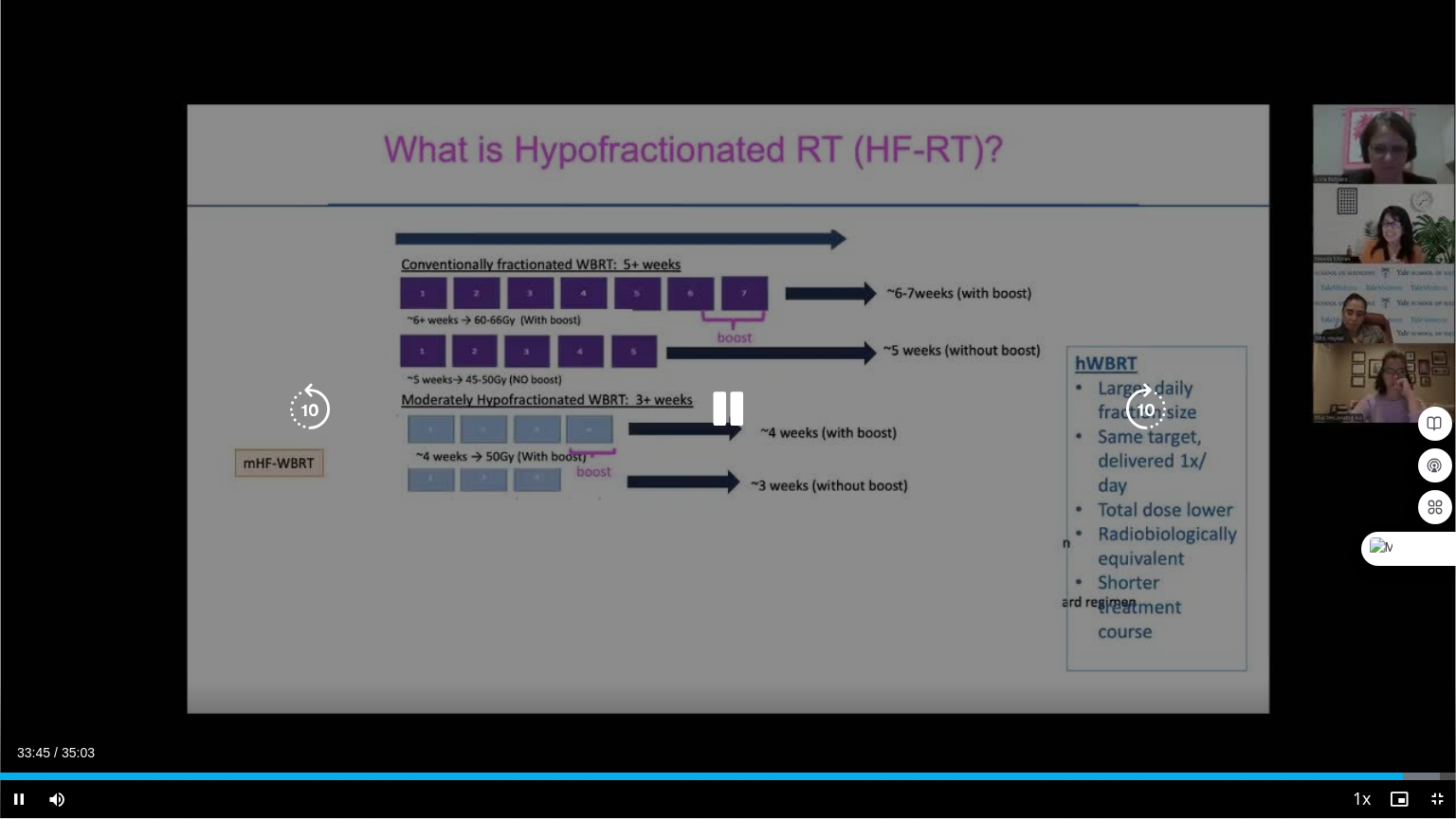 click at bounding box center (310, 410) 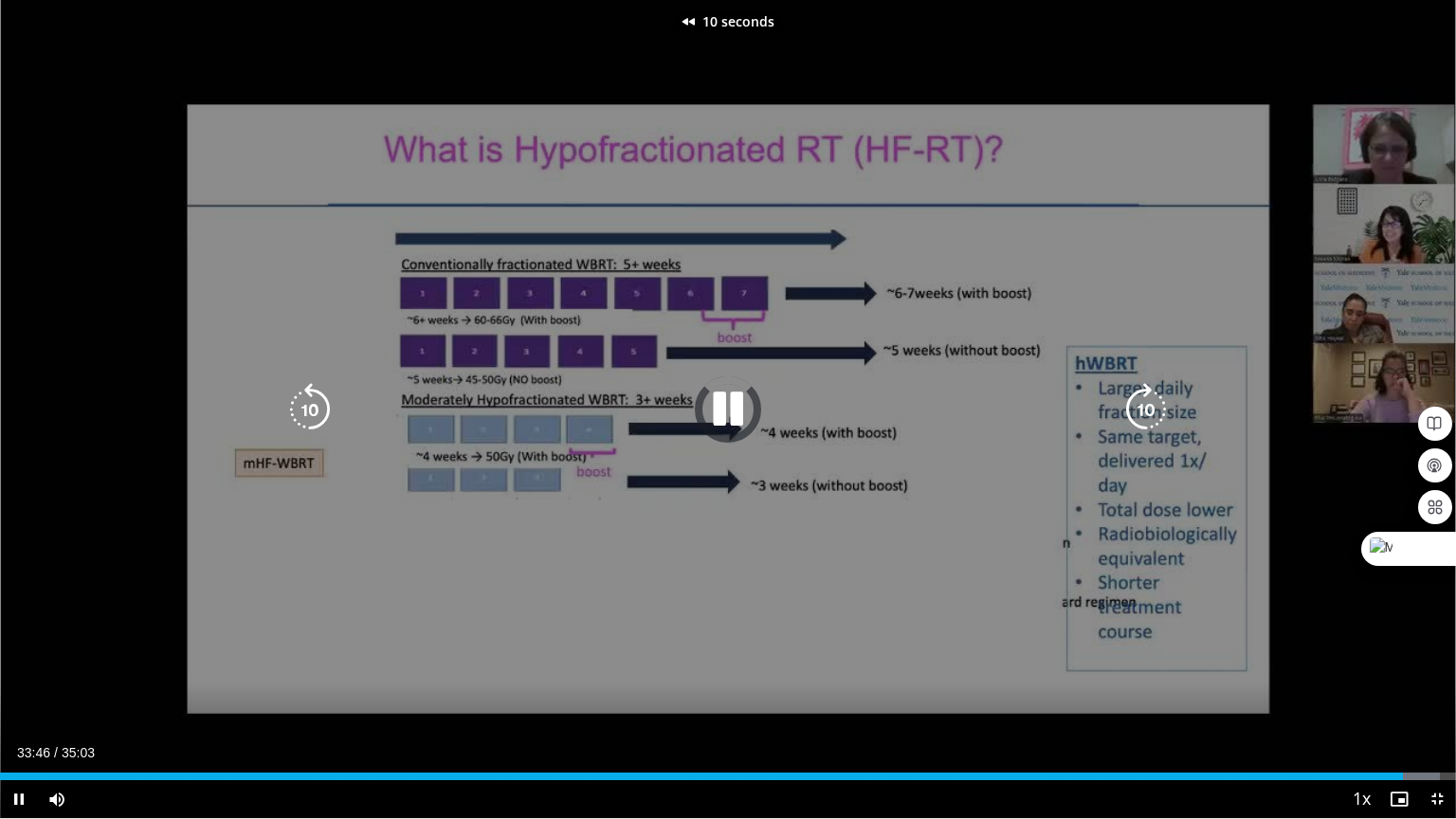 click at bounding box center [310, 410] 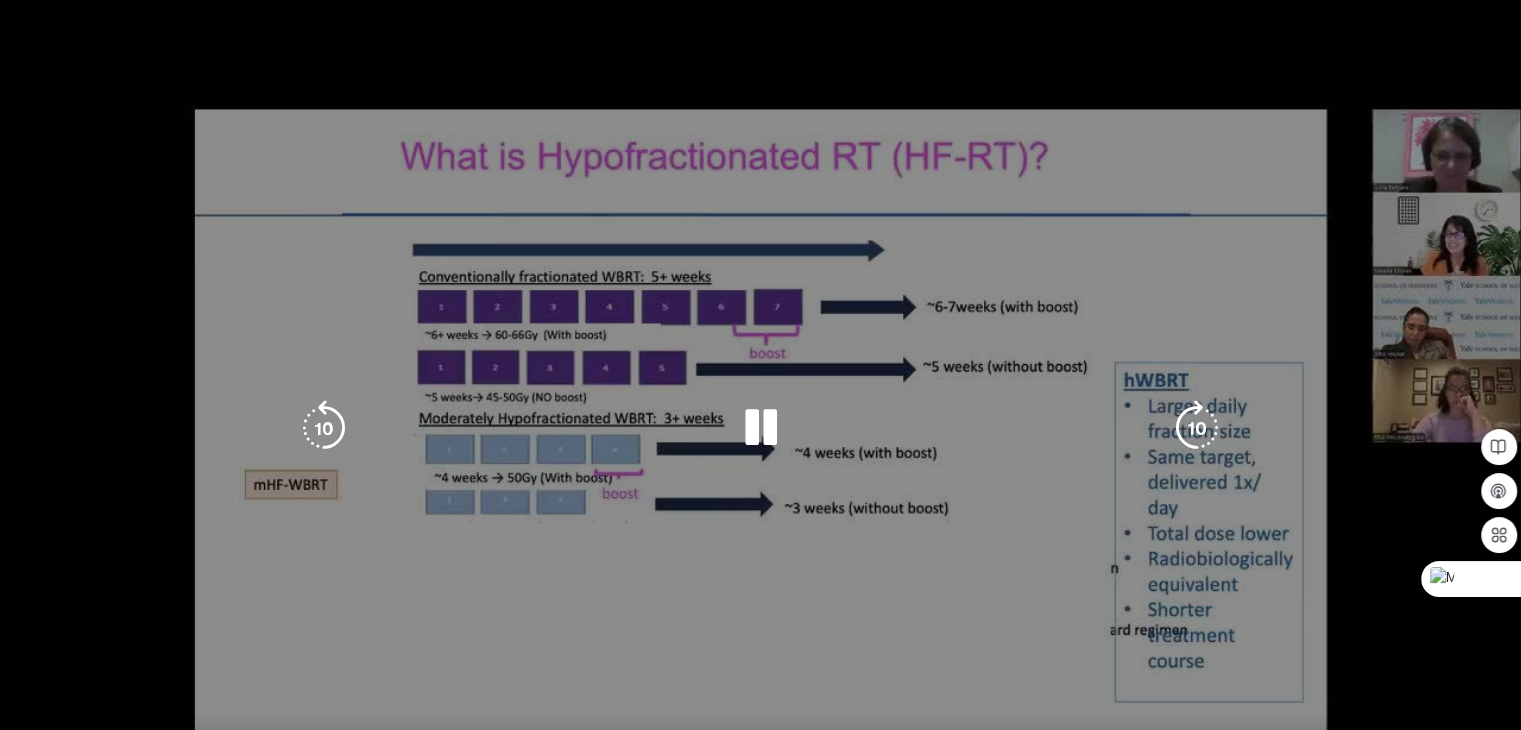 scroll, scrollTop: 1076, scrollLeft: 0, axis: vertical 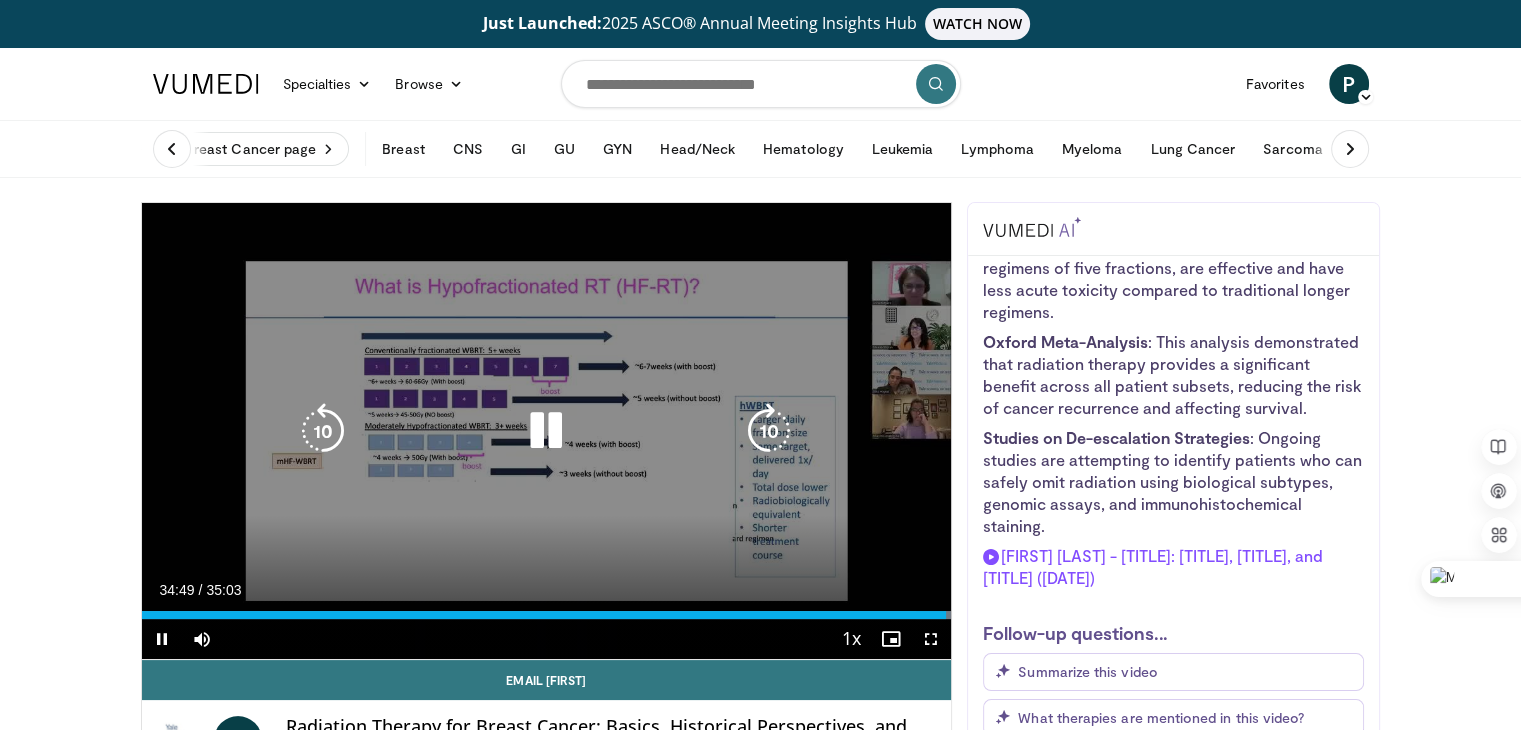 click at bounding box center (323, 431) 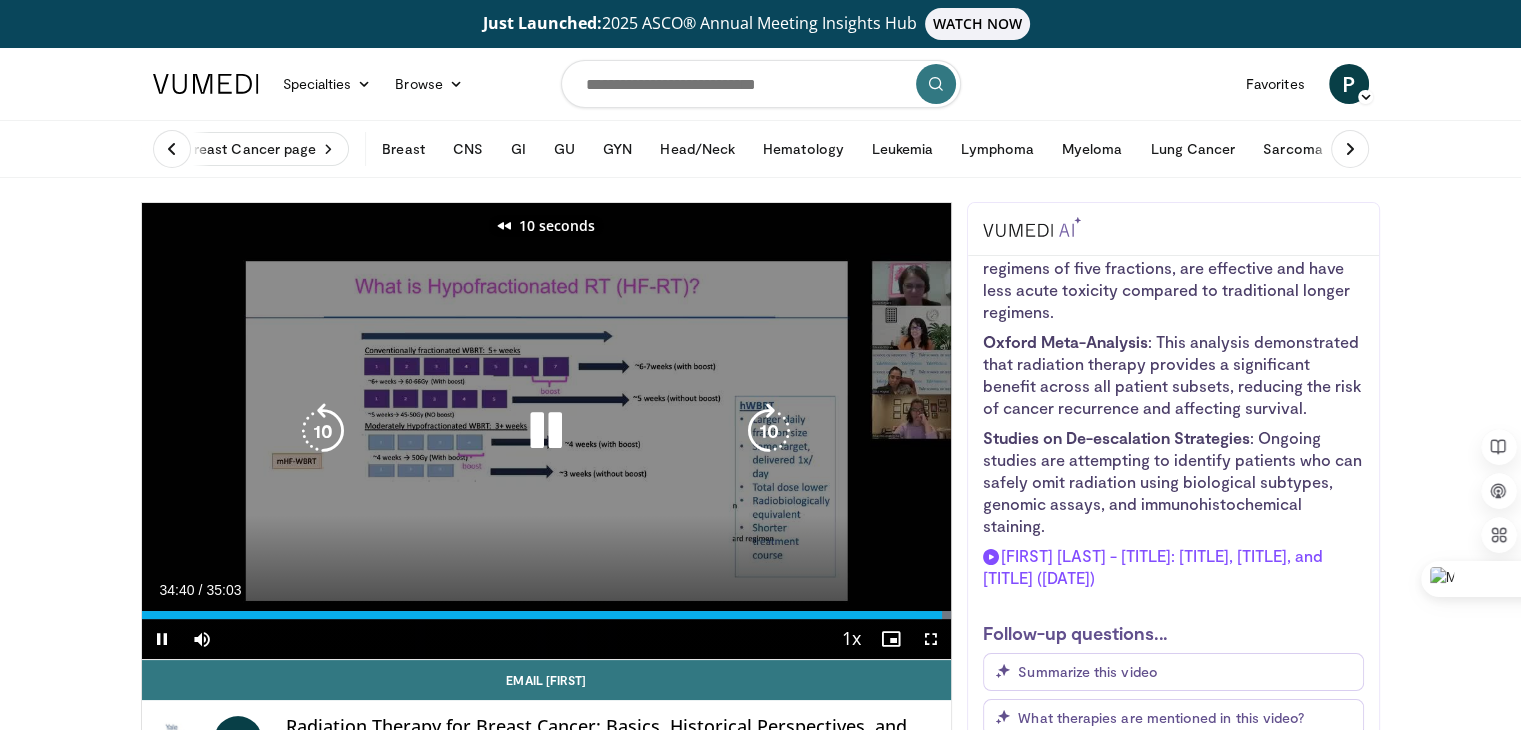 click at bounding box center [323, 431] 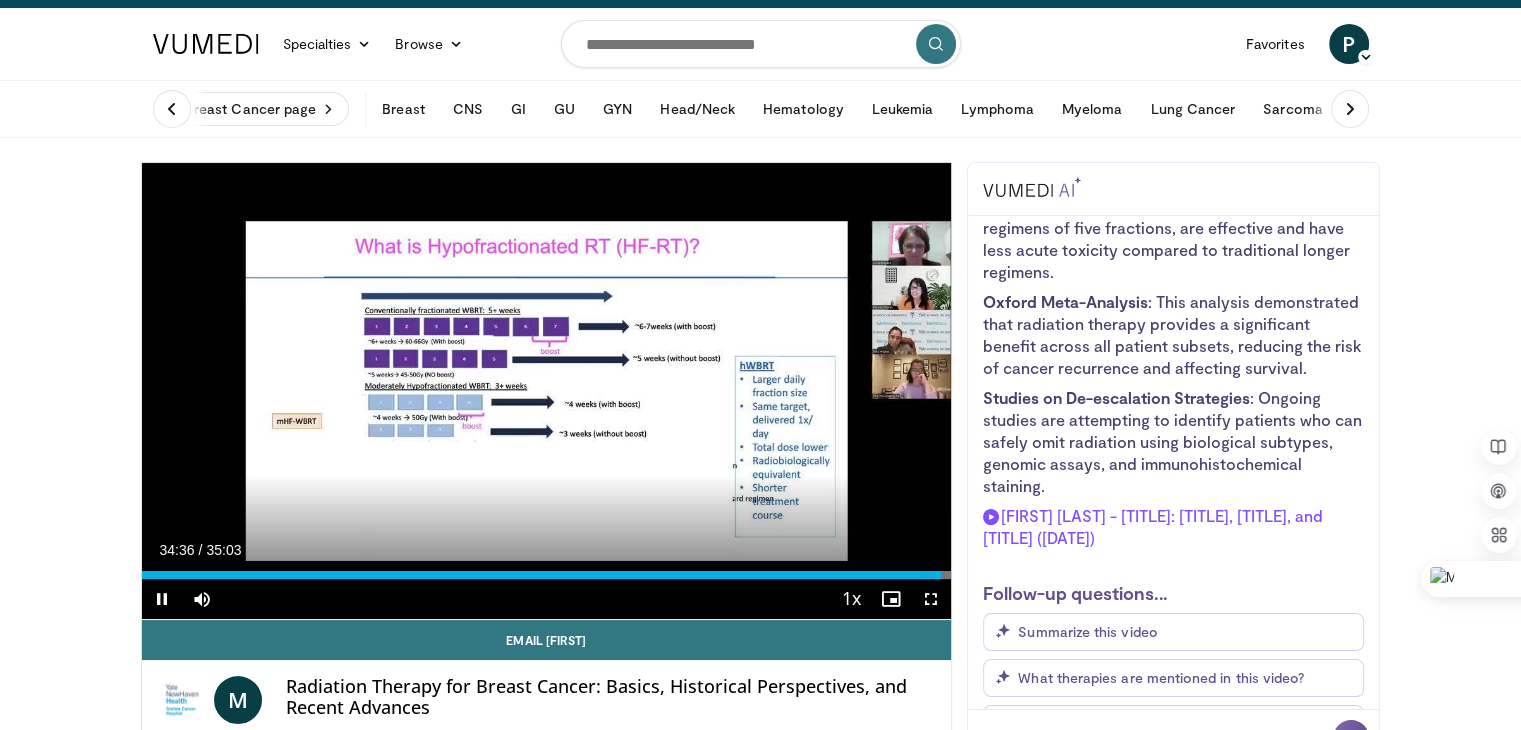 scroll, scrollTop: 5, scrollLeft: 0, axis: vertical 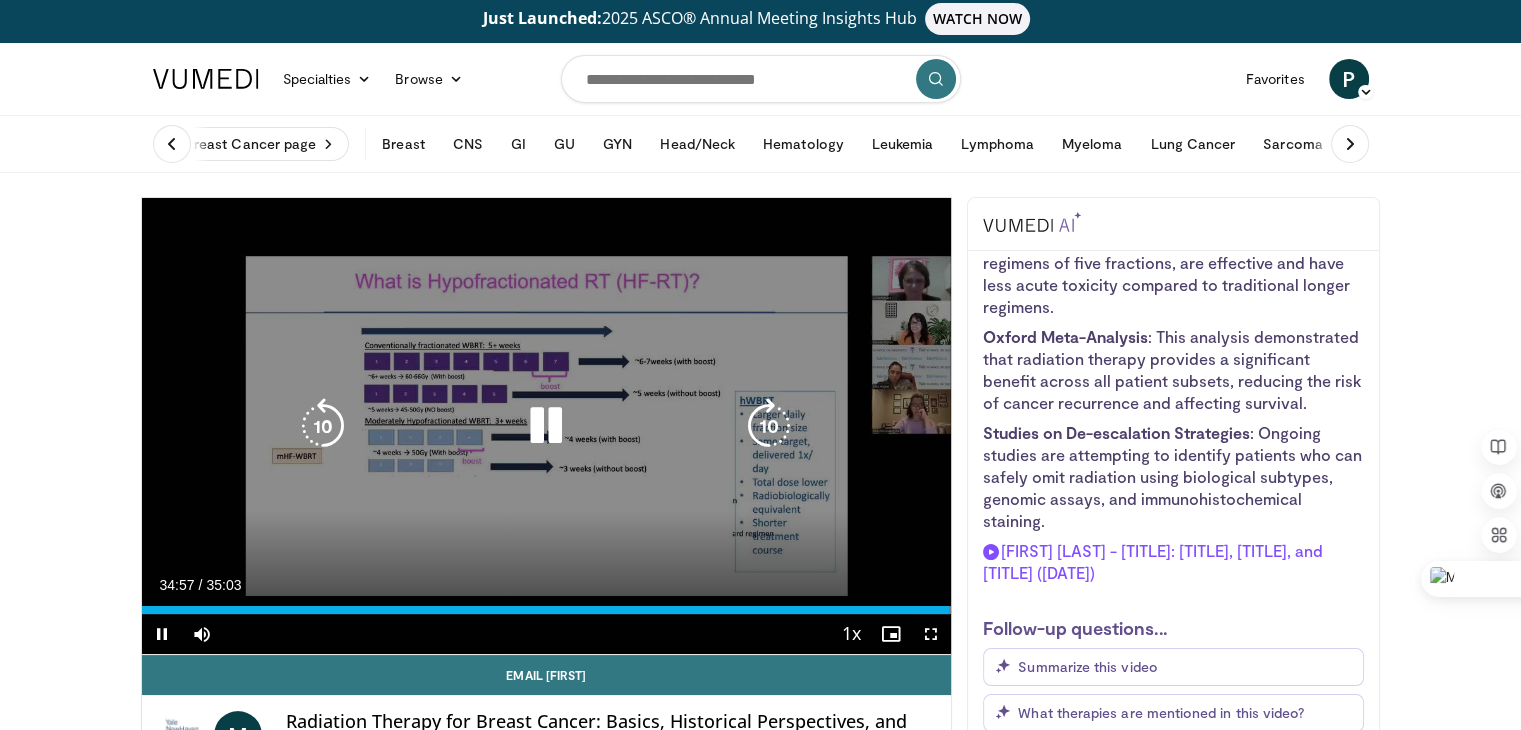 click at bounding box center [546, 426] 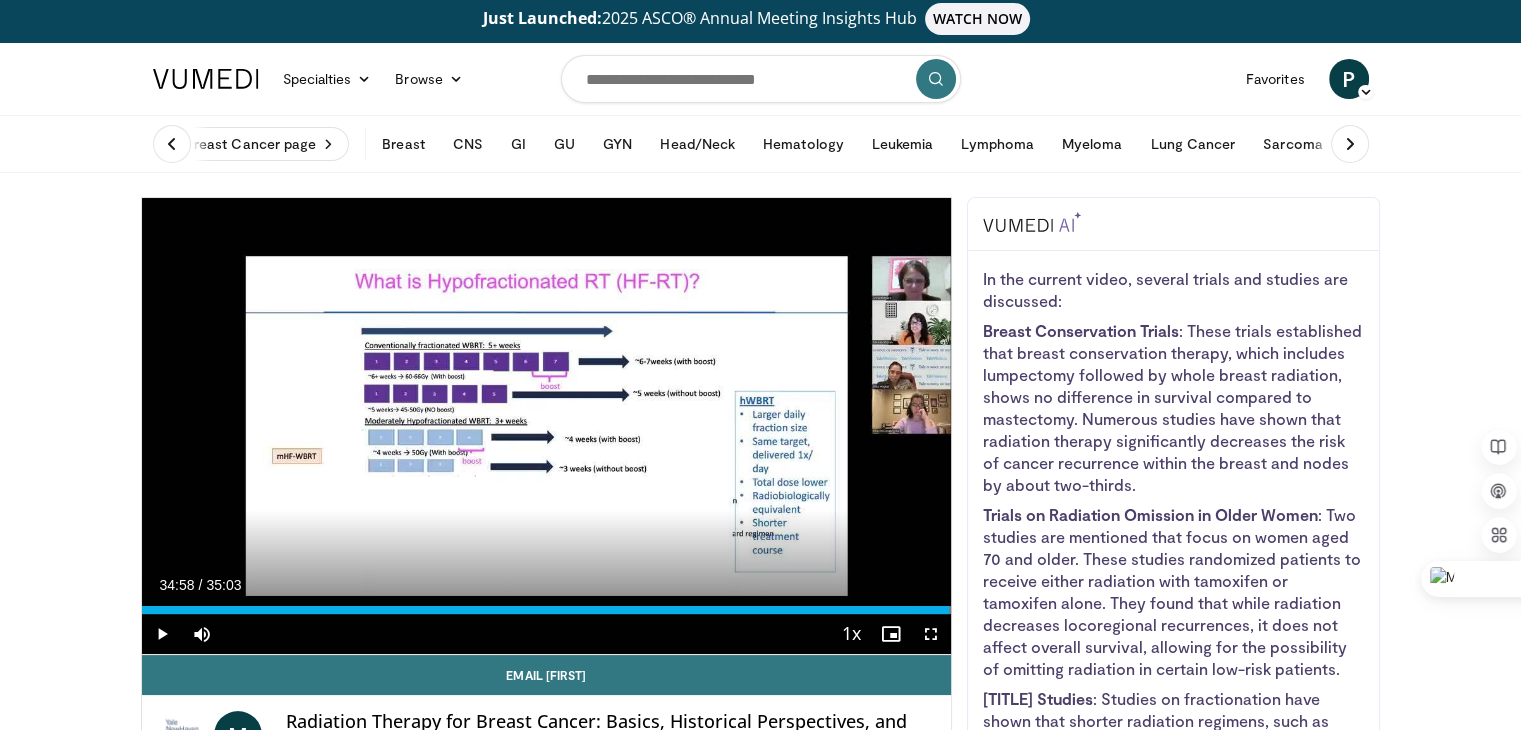 scroll, scrollTop: 45, scrollLeft: 0, axis: vertical 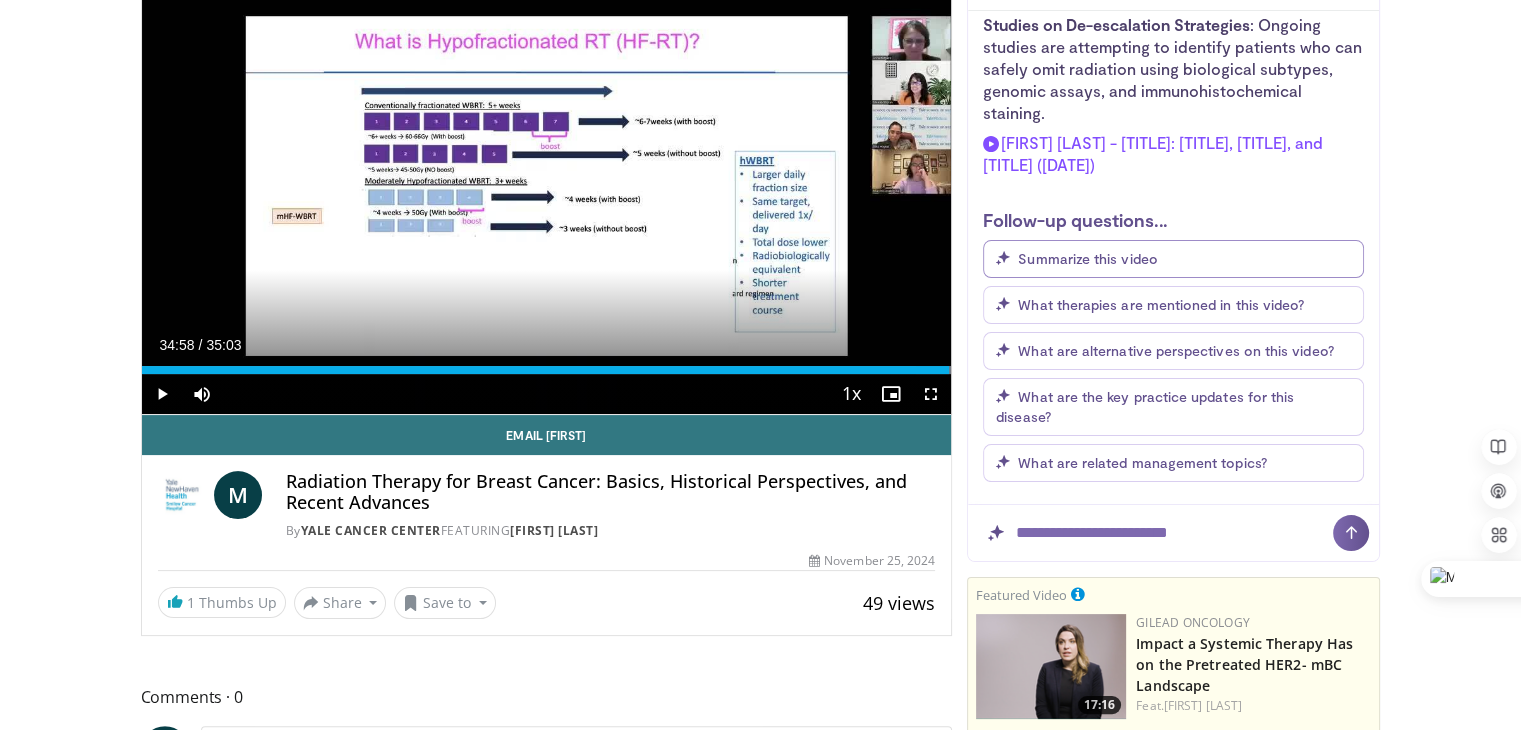 type 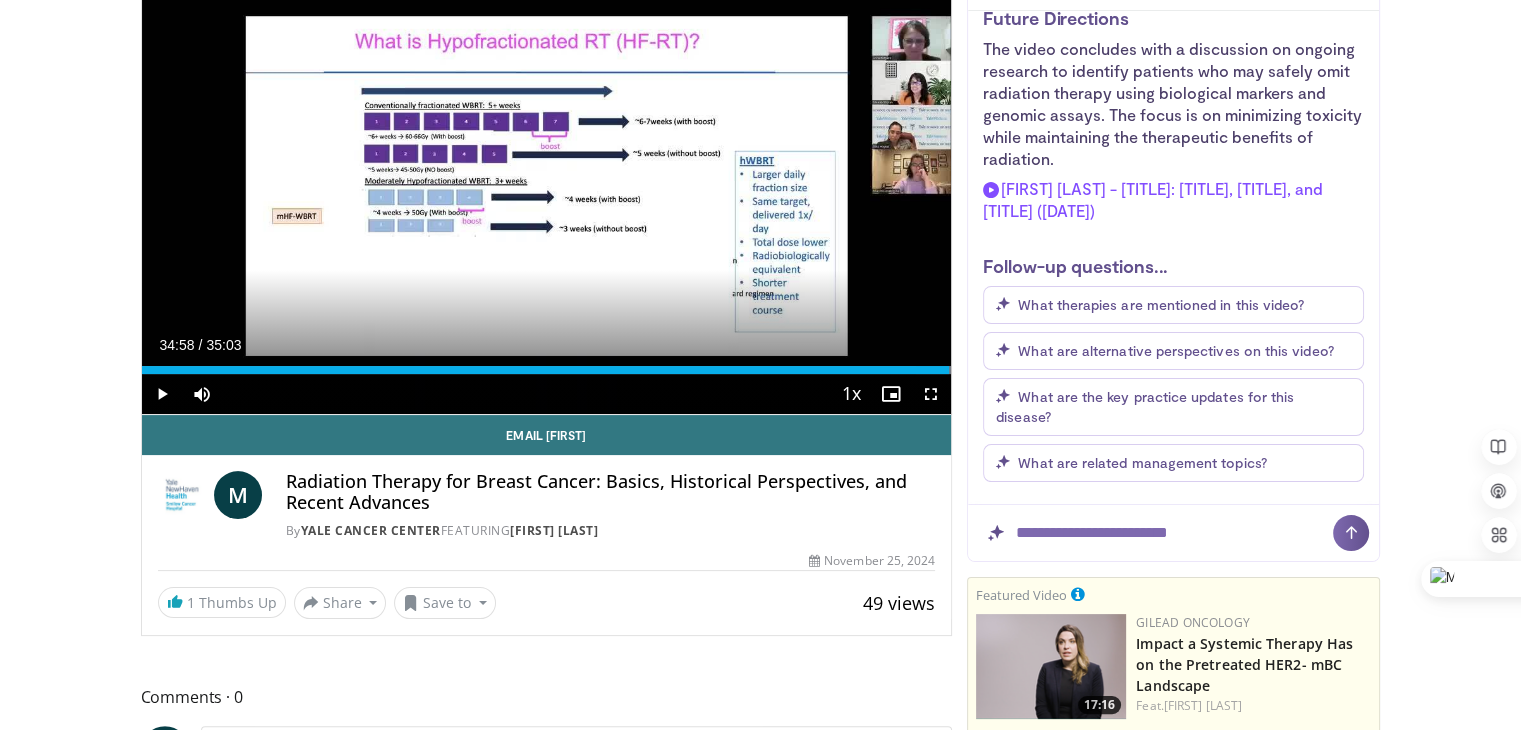scroll, scrollTop: 2434, scrollLeft: 0, axis: vertical 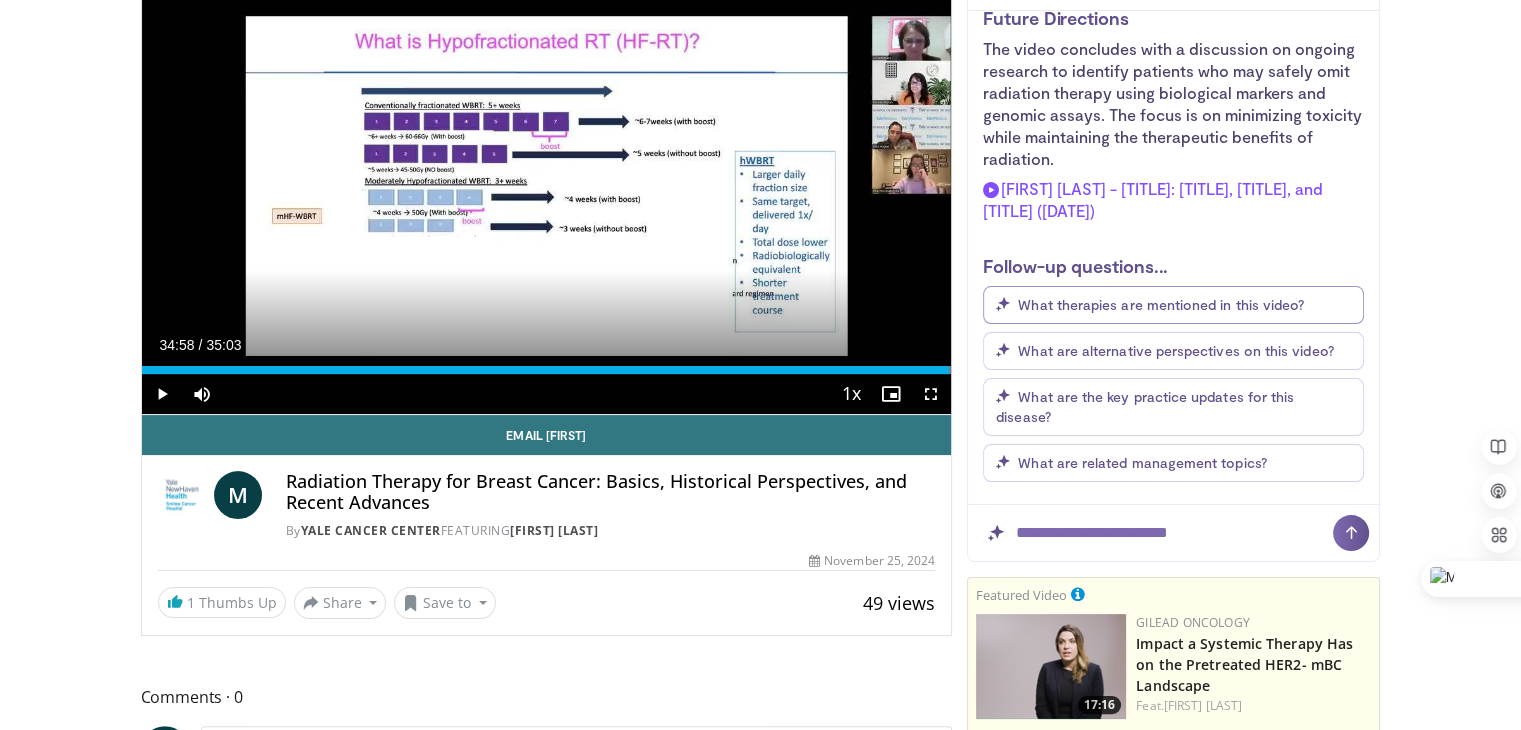 click on "What therapies are mentioned in this video?" at bounding box center (1173, 305) 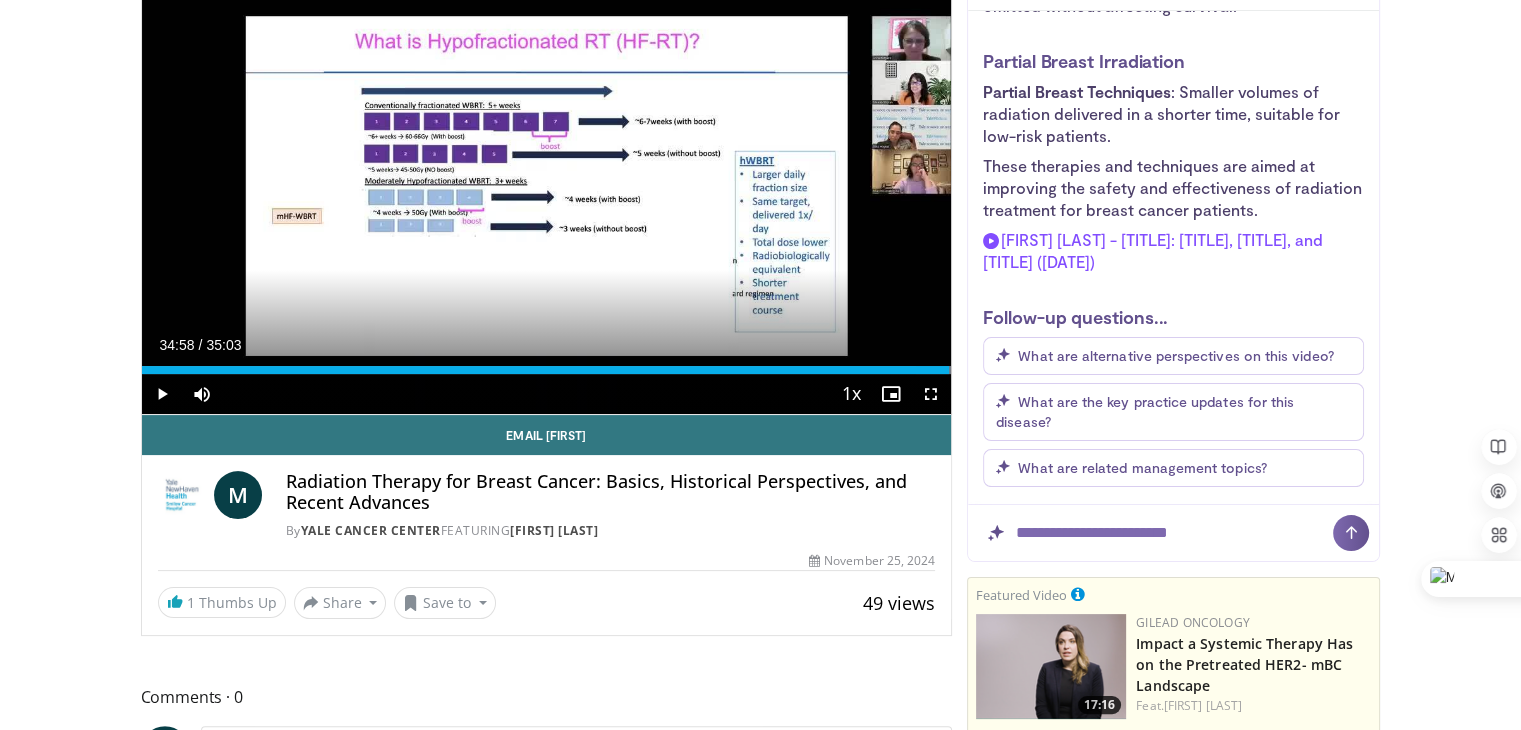 scroll, scrollTop: 4003, scrollLeft: 0, axis: vertical 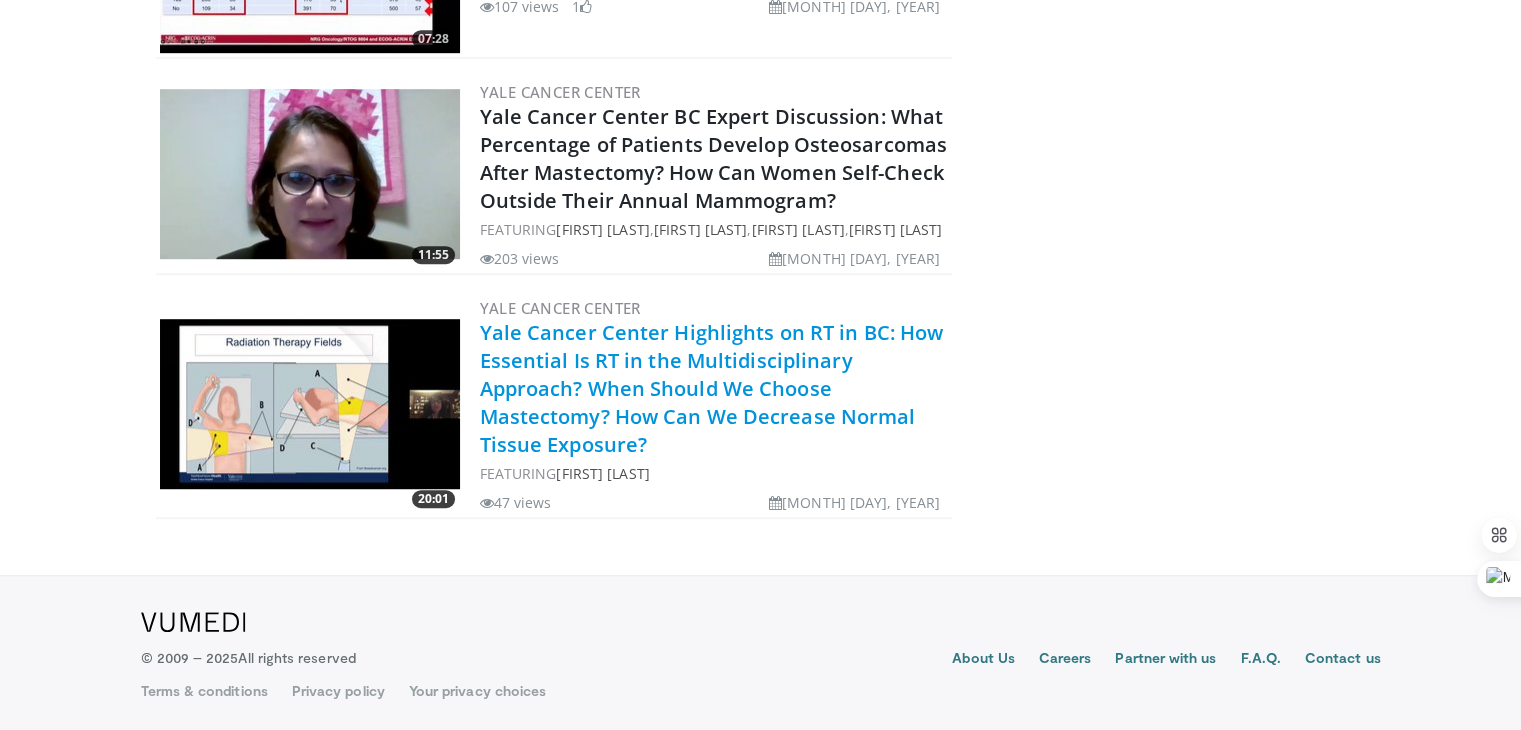 click on "Yale Cancer Center Highlights on RT in BC: How Essential Is RT in the Multidisciplinary Approach? When Should We Choose Mastectomy? How Can We Decrease Normal Tissue Exposure?" at bounding box center [712, 388] 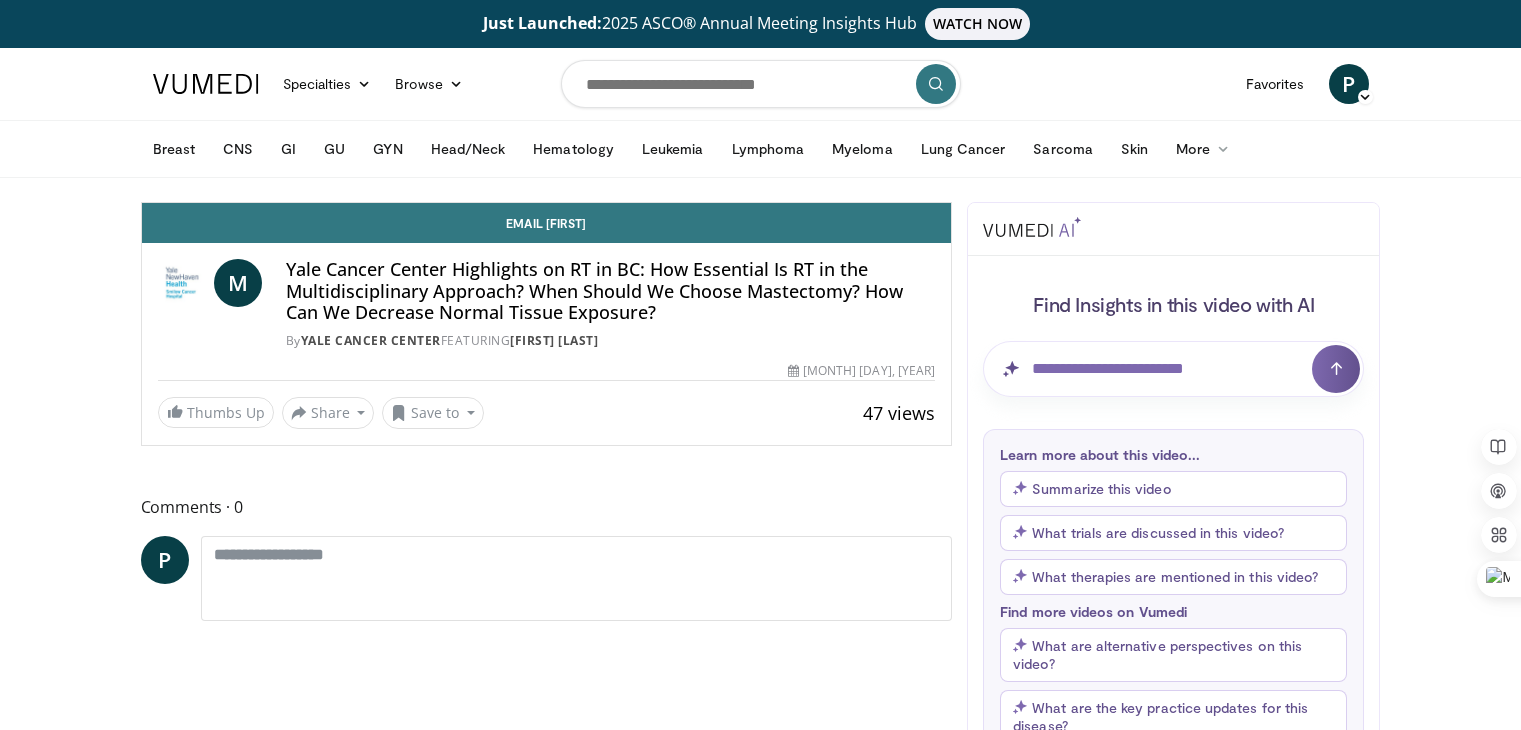 scroll, scrollTop: 0, scrollLeft: 0, axis: both 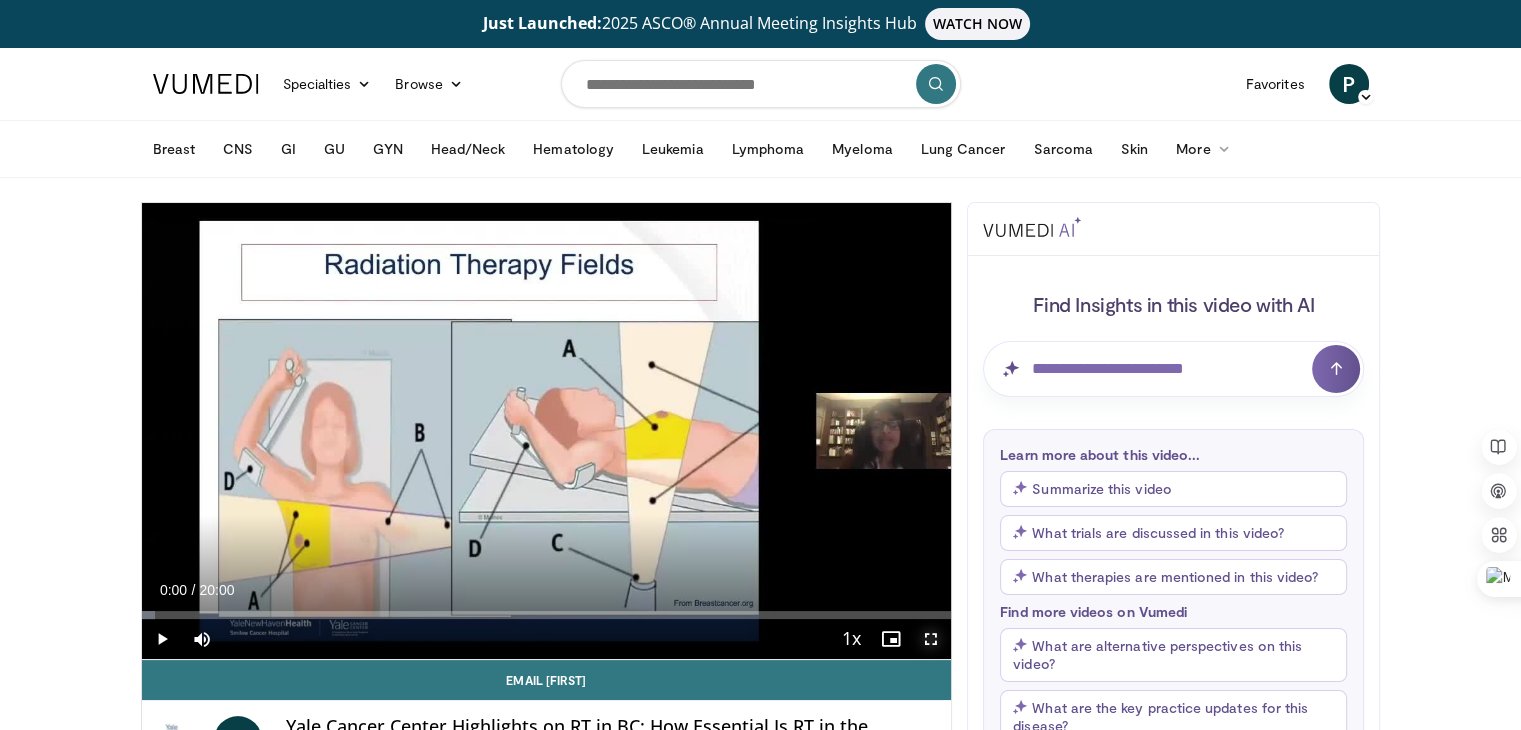 click at bounding box center [931, 639] 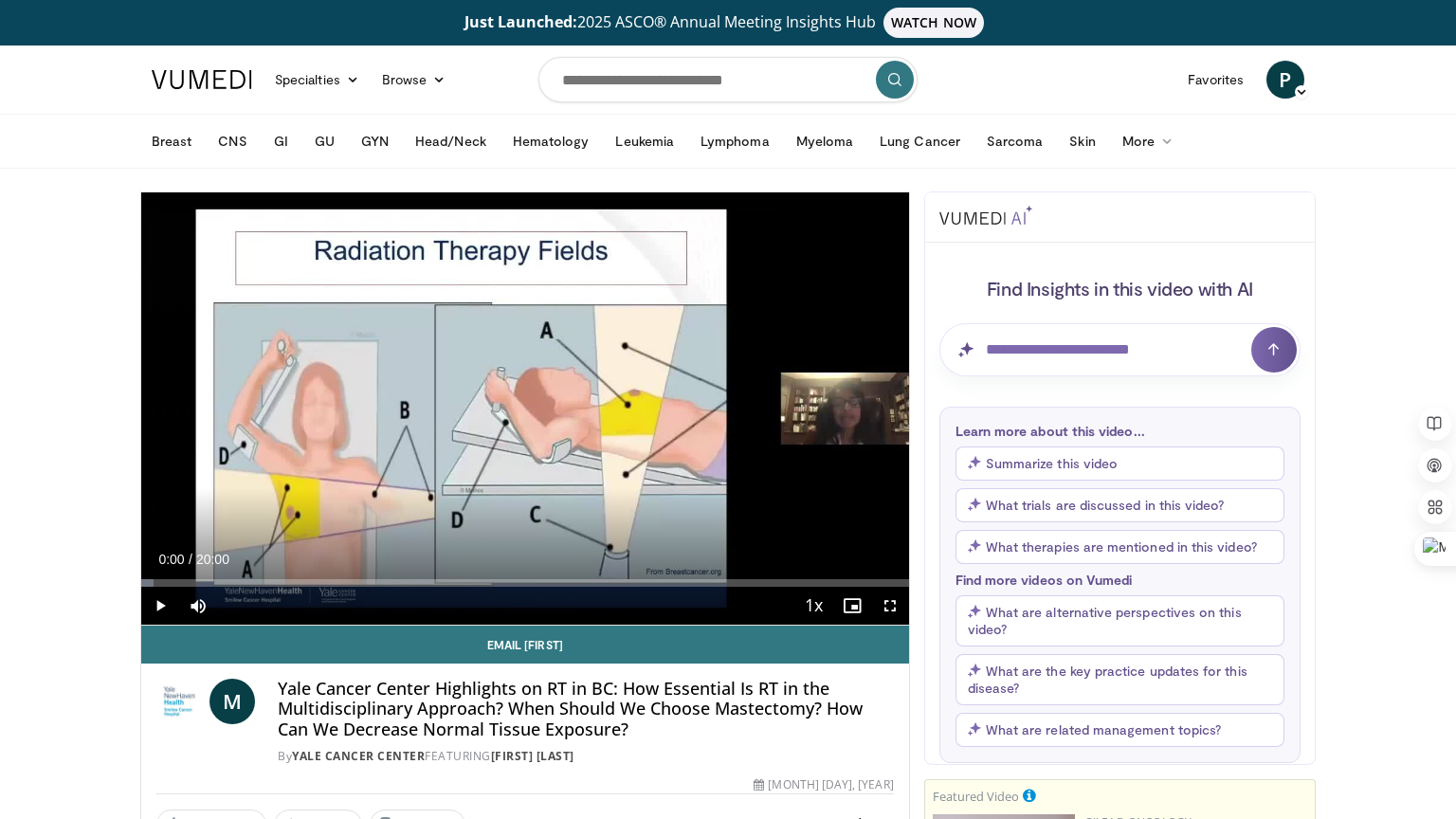 scroll, scrollTop: 892, scrollLeft: 0, axis: vertical 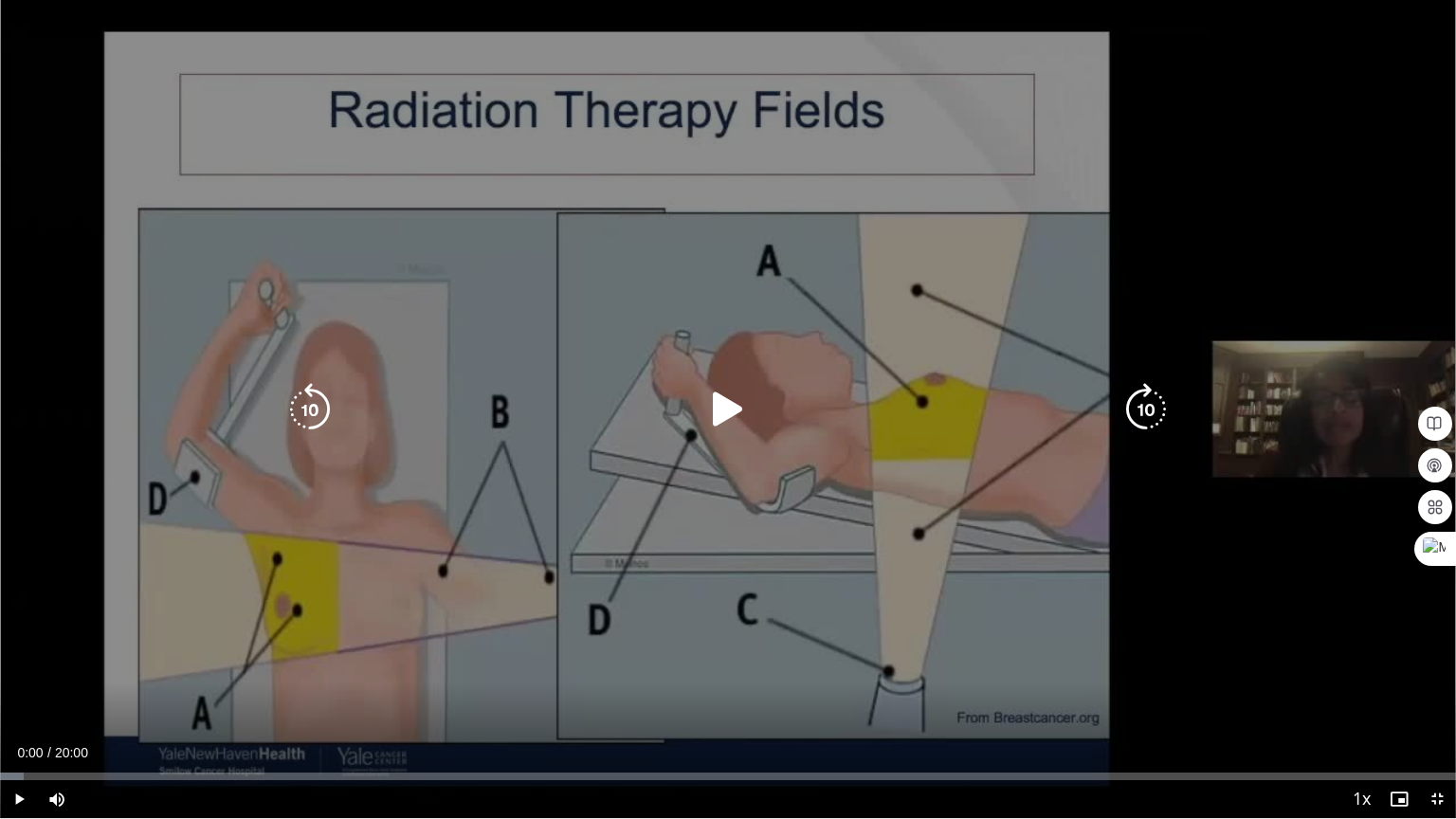 click at bounding box center [728, 410] 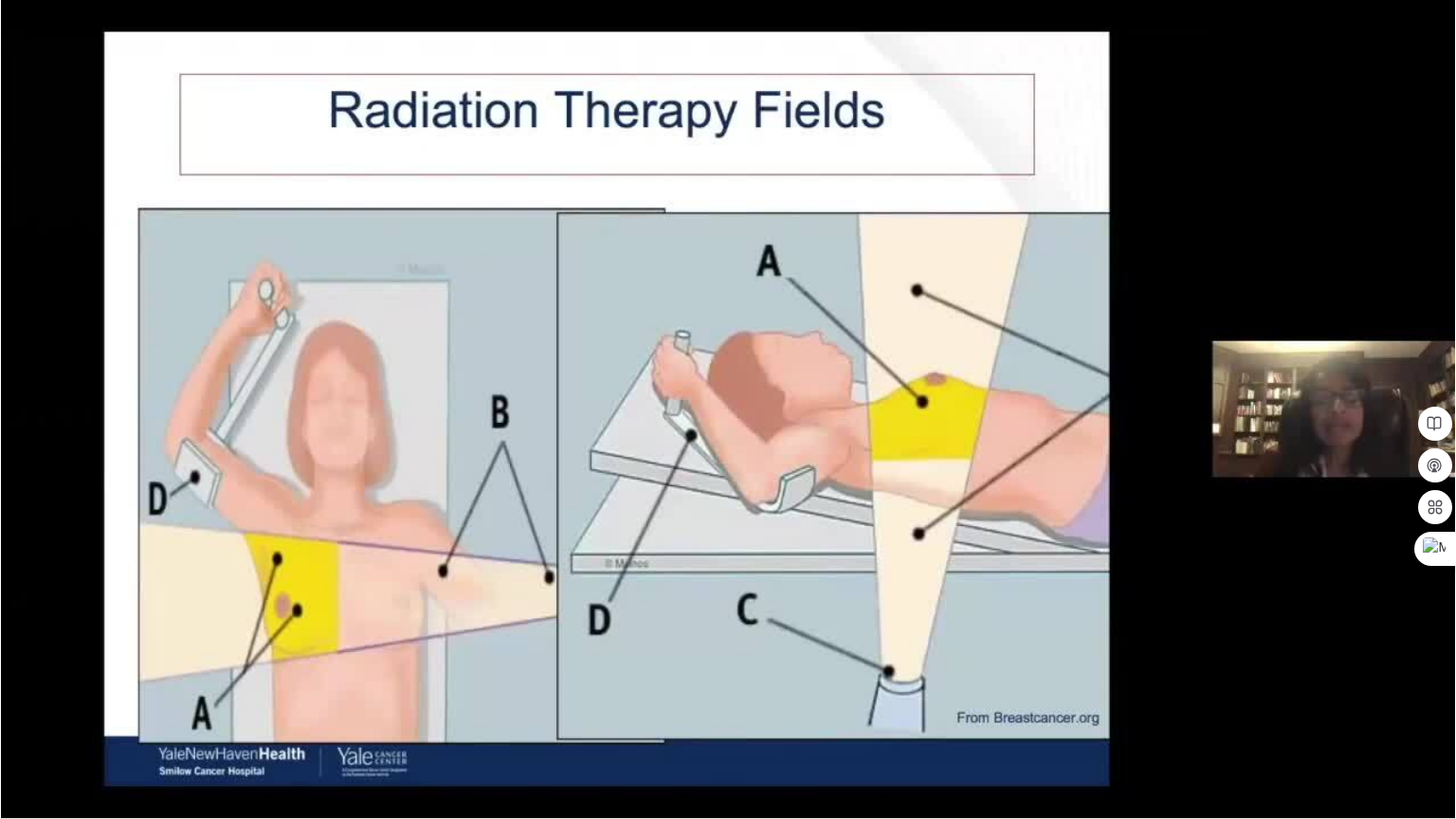 type 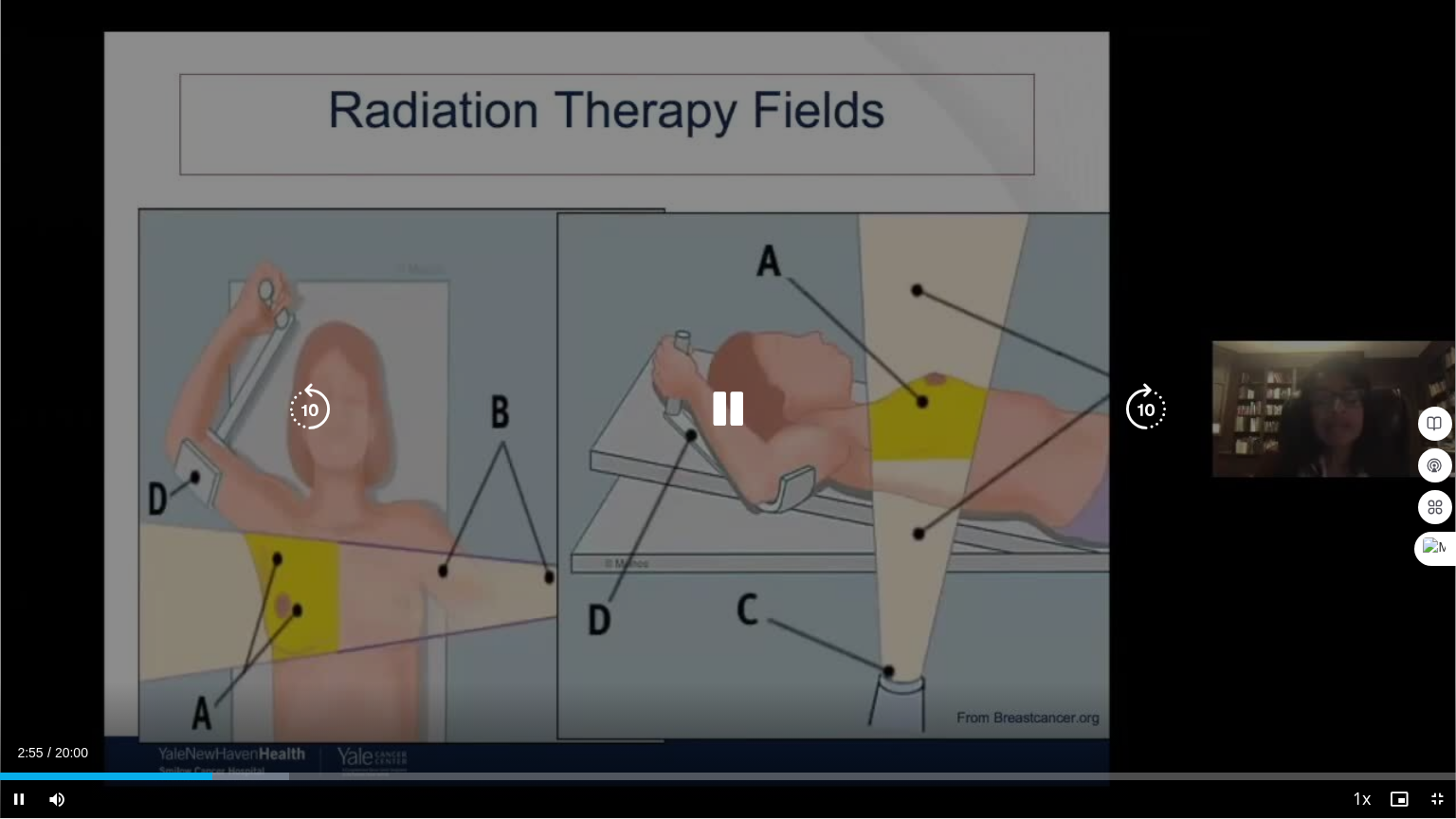 click at bounding box center [728, 410] 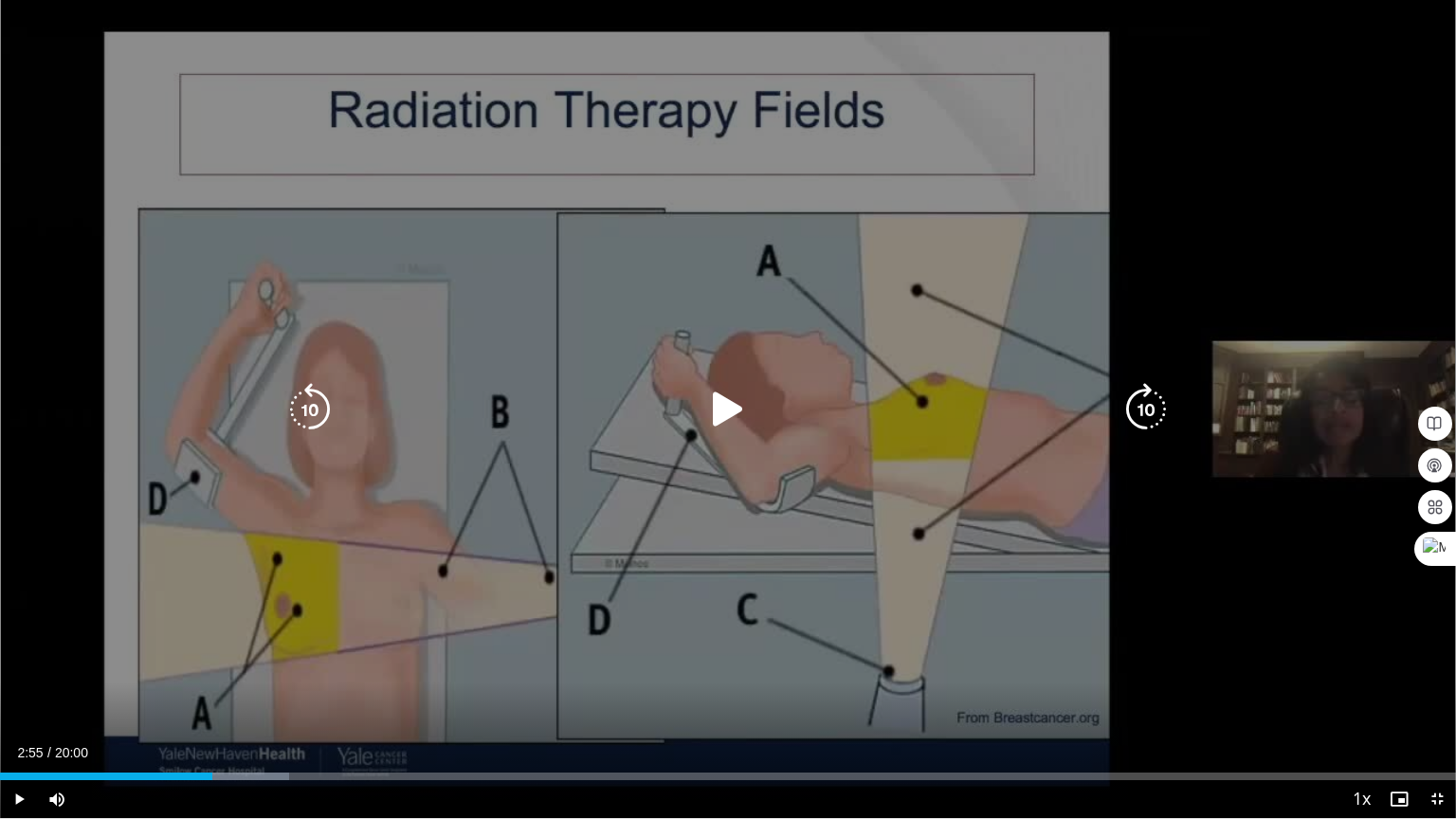 click at bounding box center [728, 410] 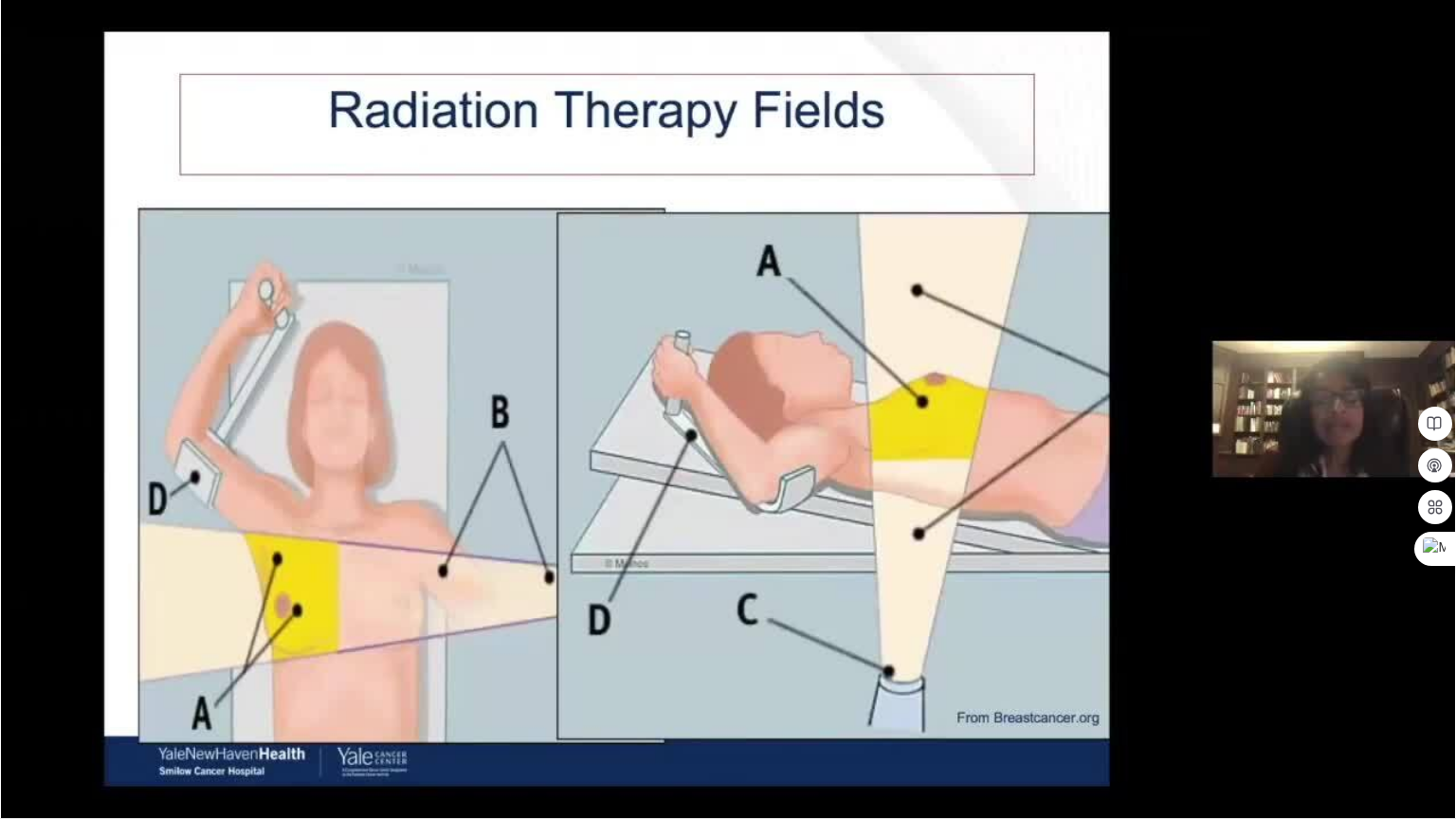 click on "**********" at bounding box center (728, 410) 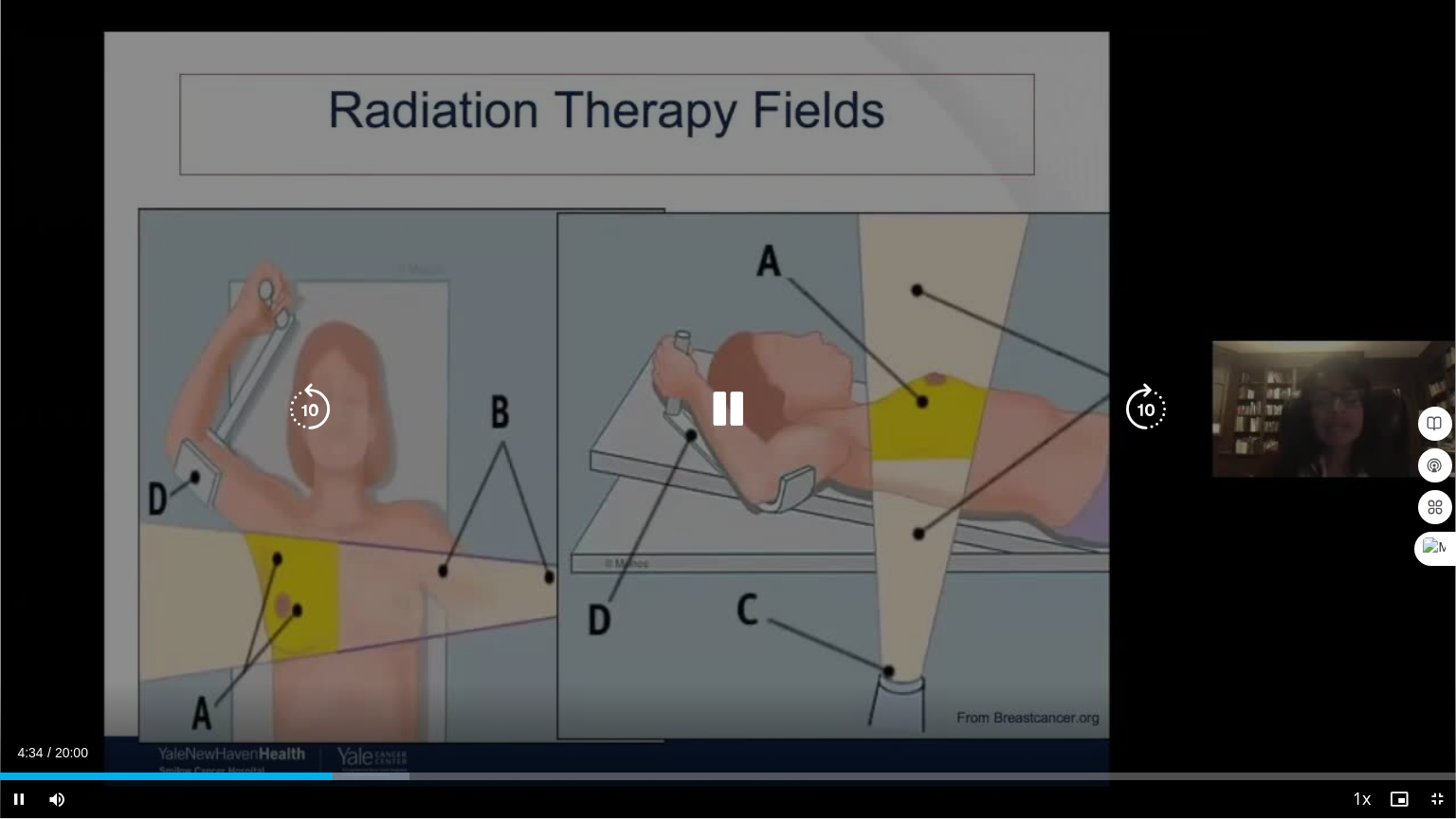 click at bounding box center [728, 410] 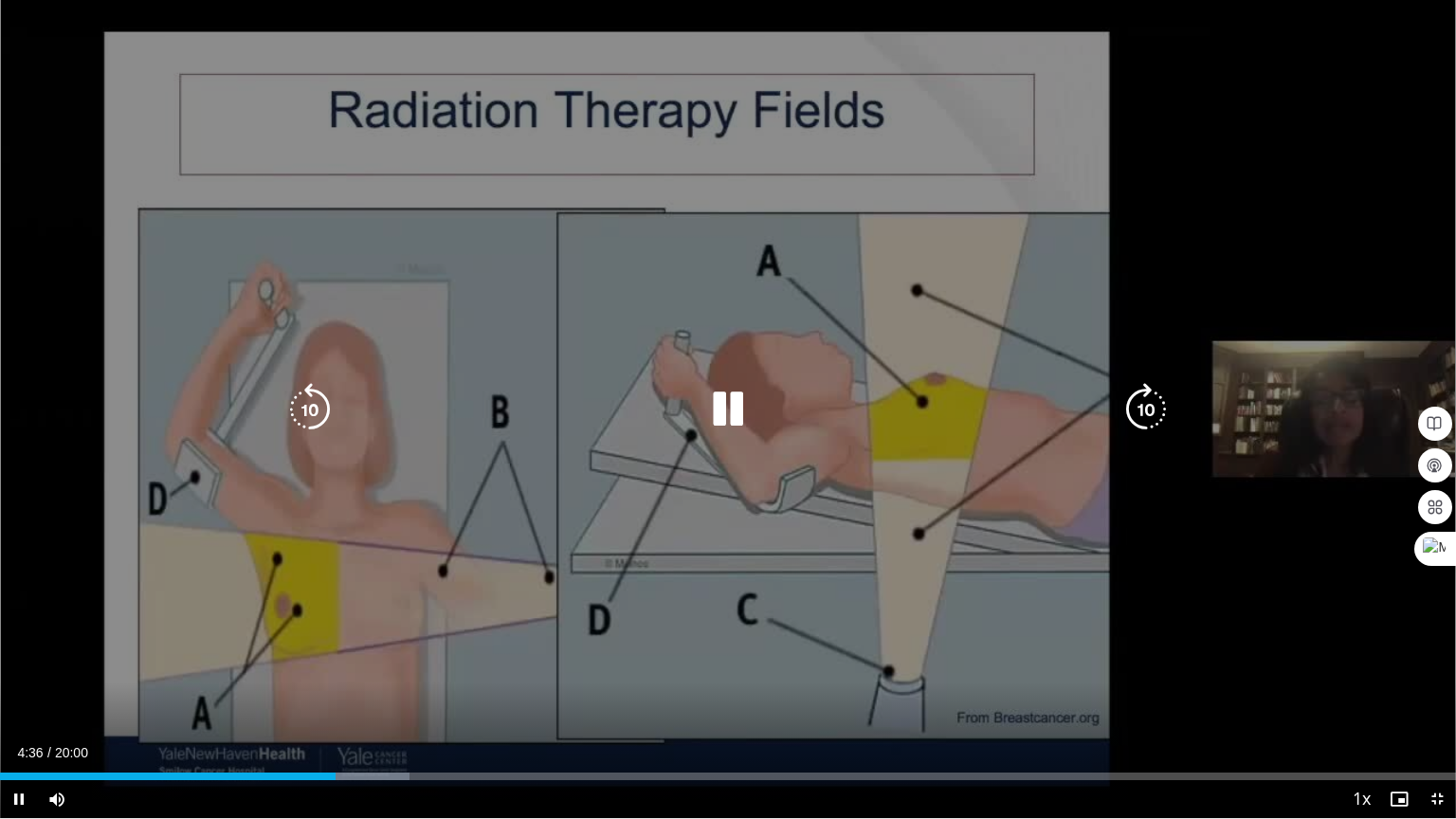 click at bounding box center [728, 410] 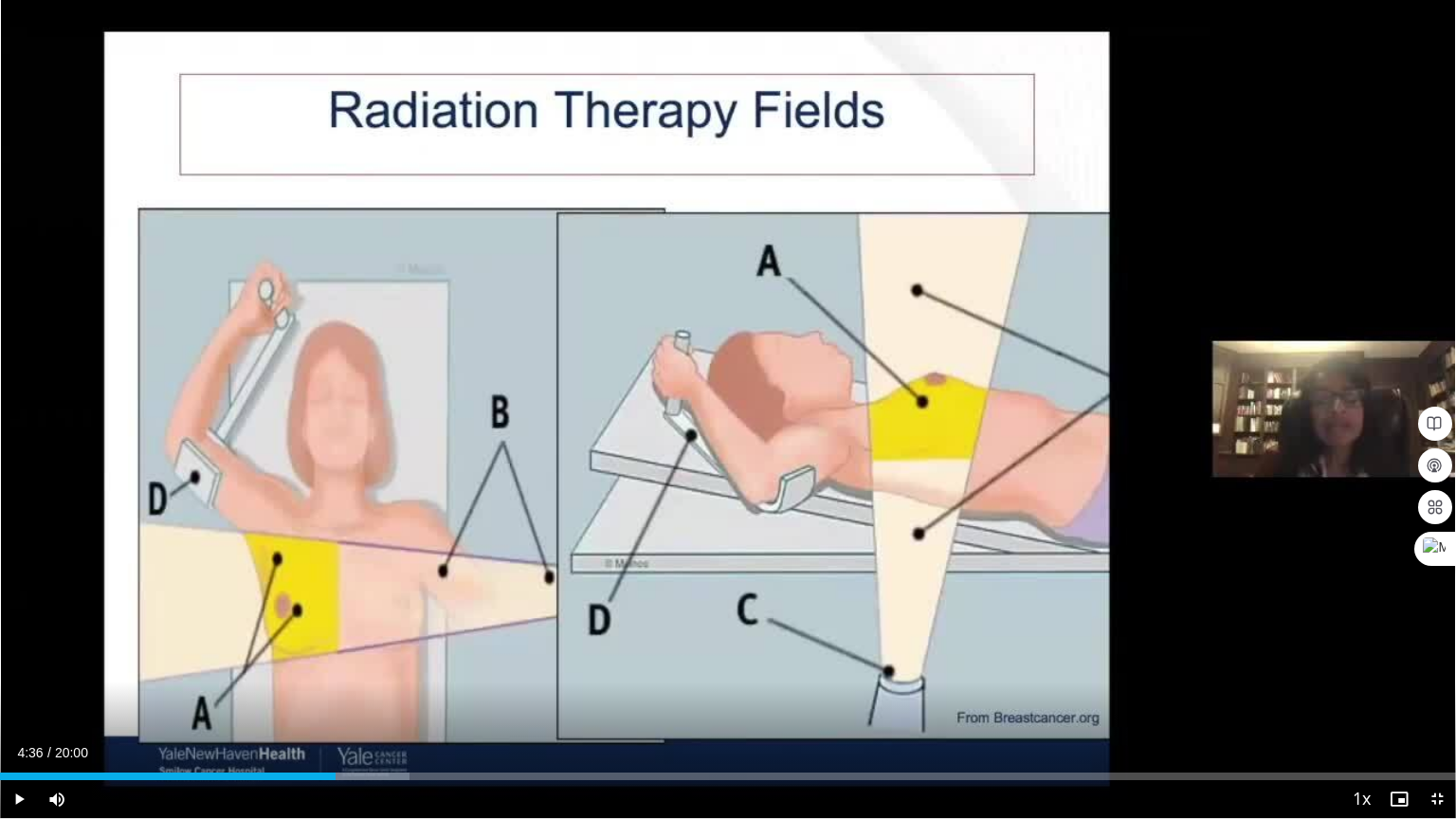 click on "20 seconds
Tap to unmute" at bounding box center (728, 409) 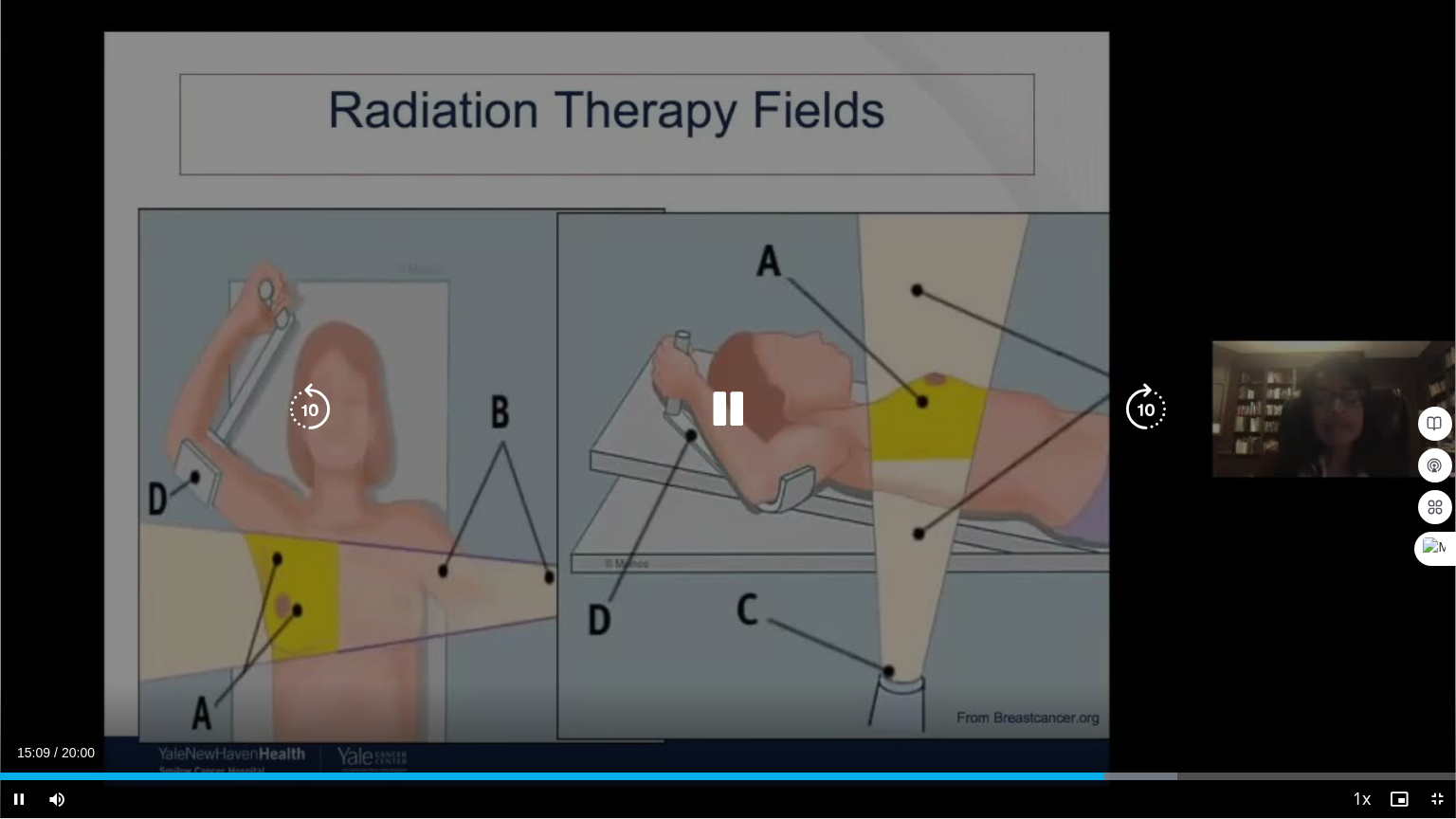 click at bounding box center [728, 410] 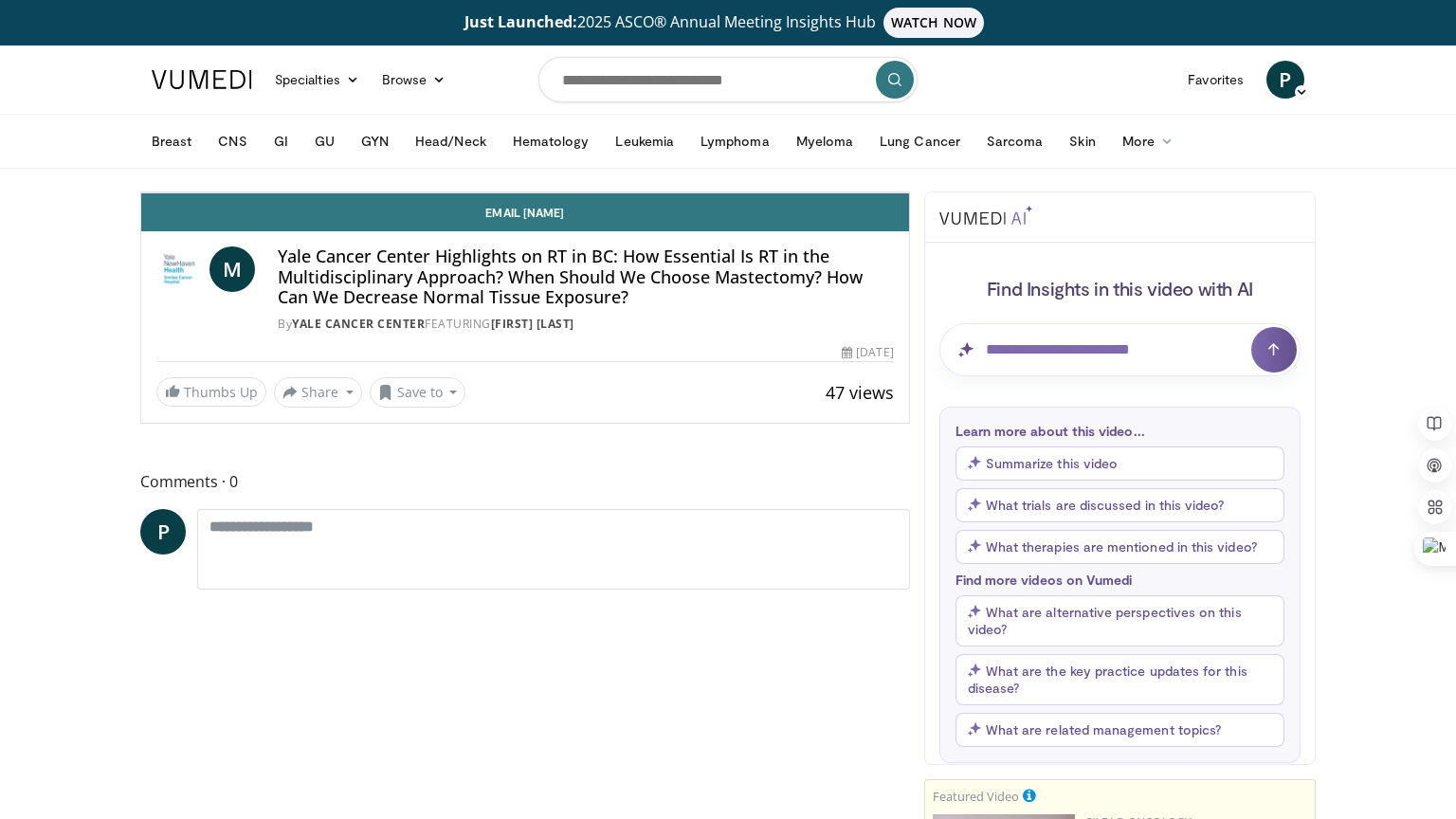 scroll, scrollTop: 0, scrollLeft: 0, axis: both 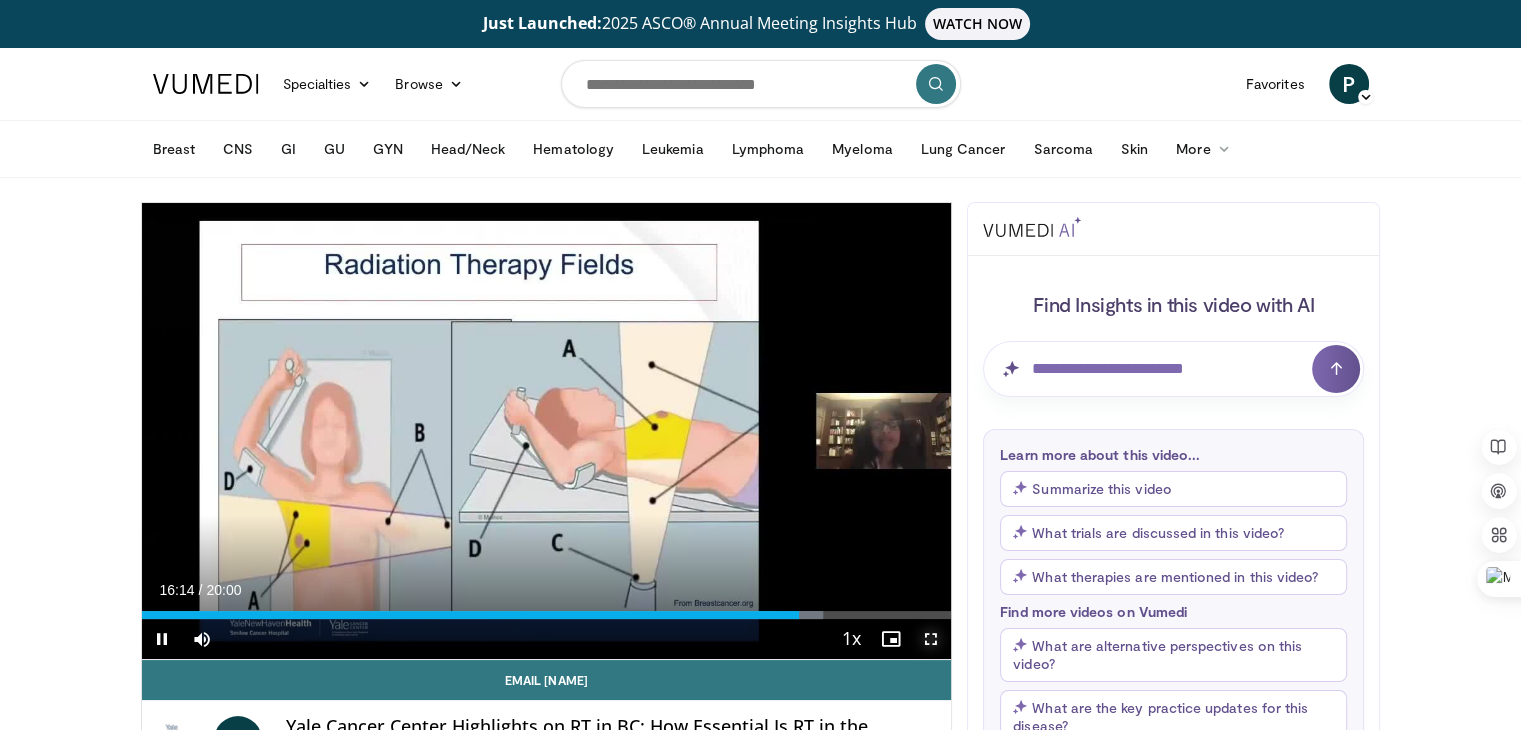 click at bounding box center [931, 639] 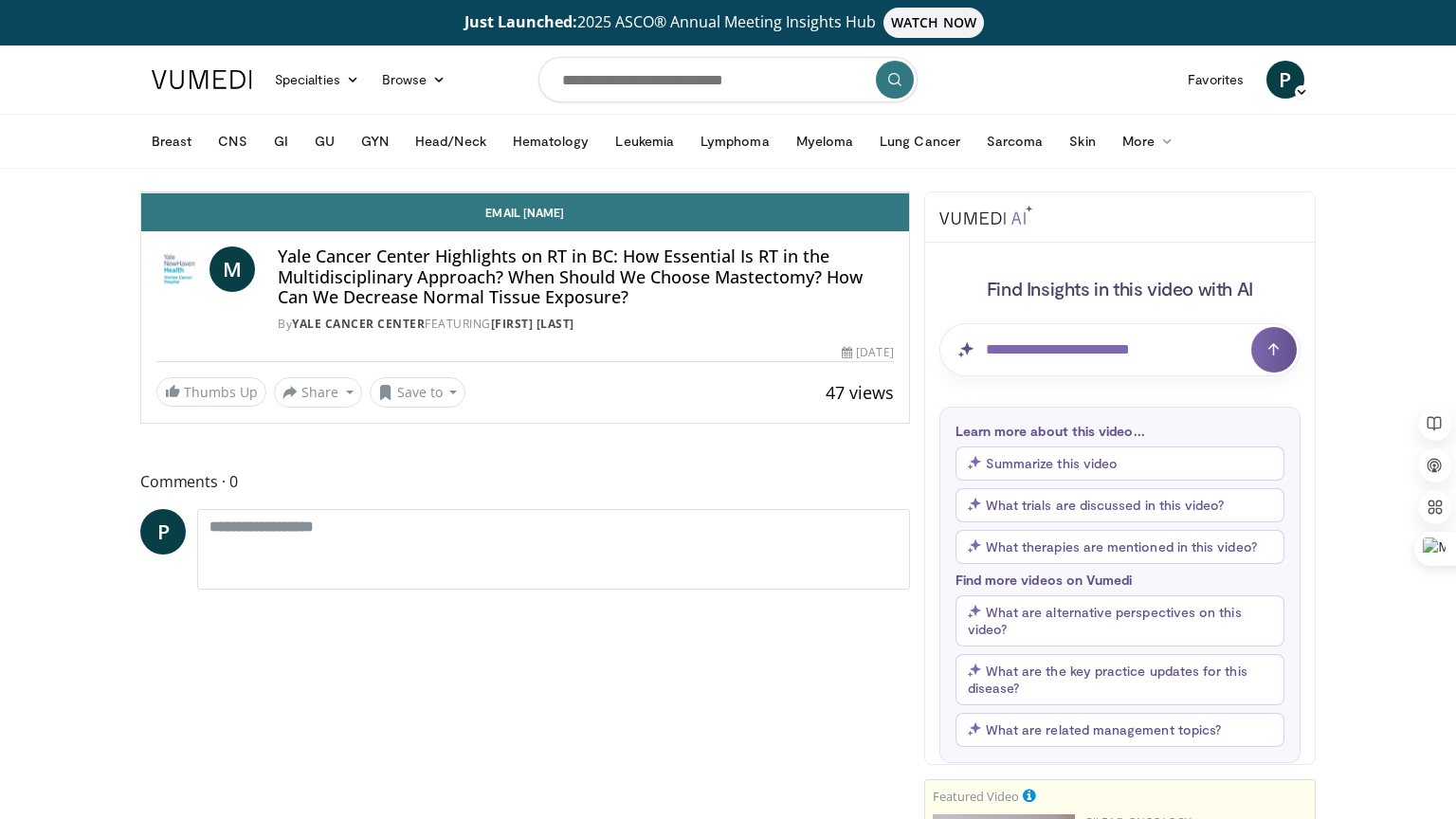 scroll, scrollTop: 892, scrollLeft: 0, axis: vertical 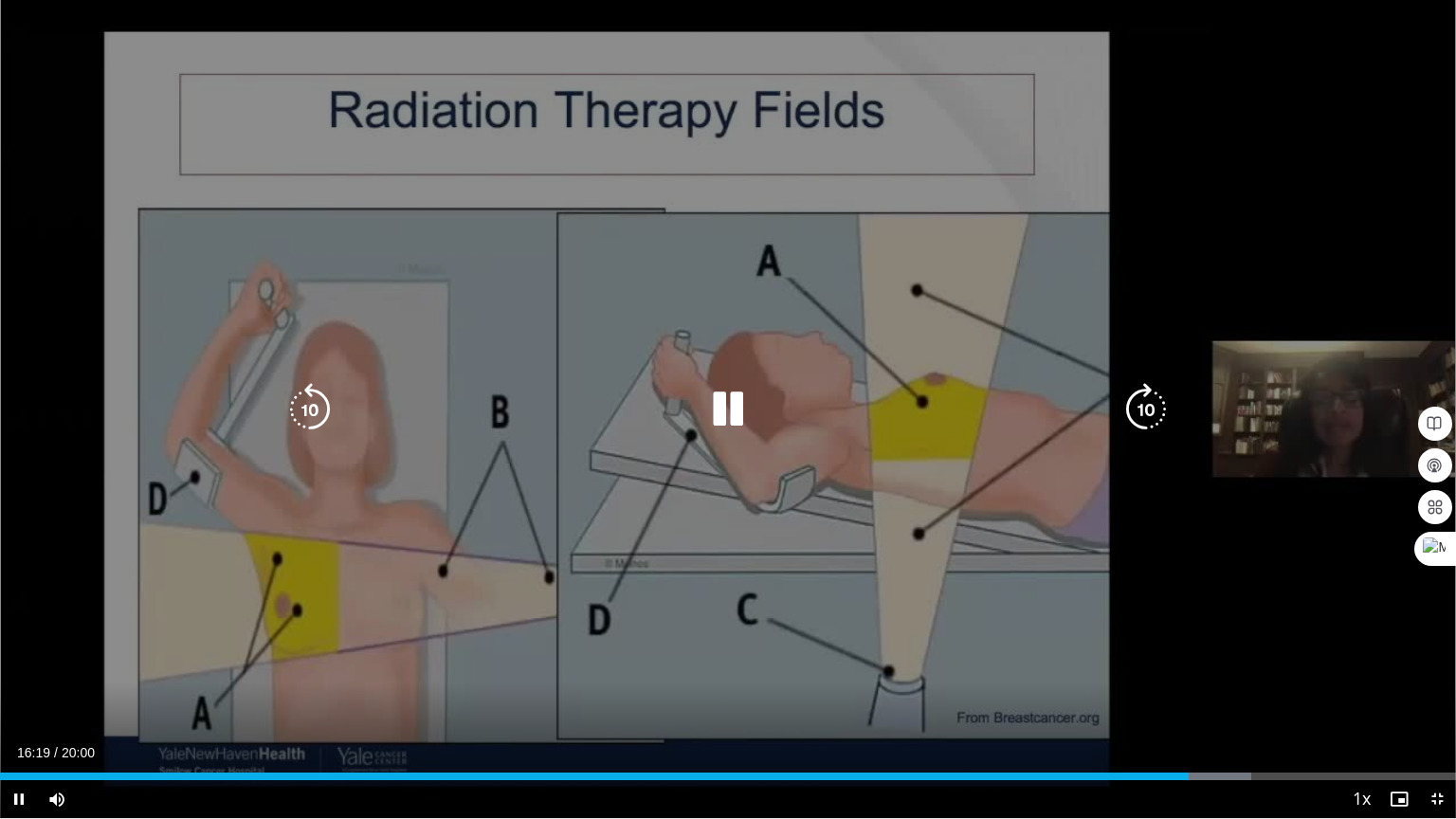 click at bounding box center (310, 410) 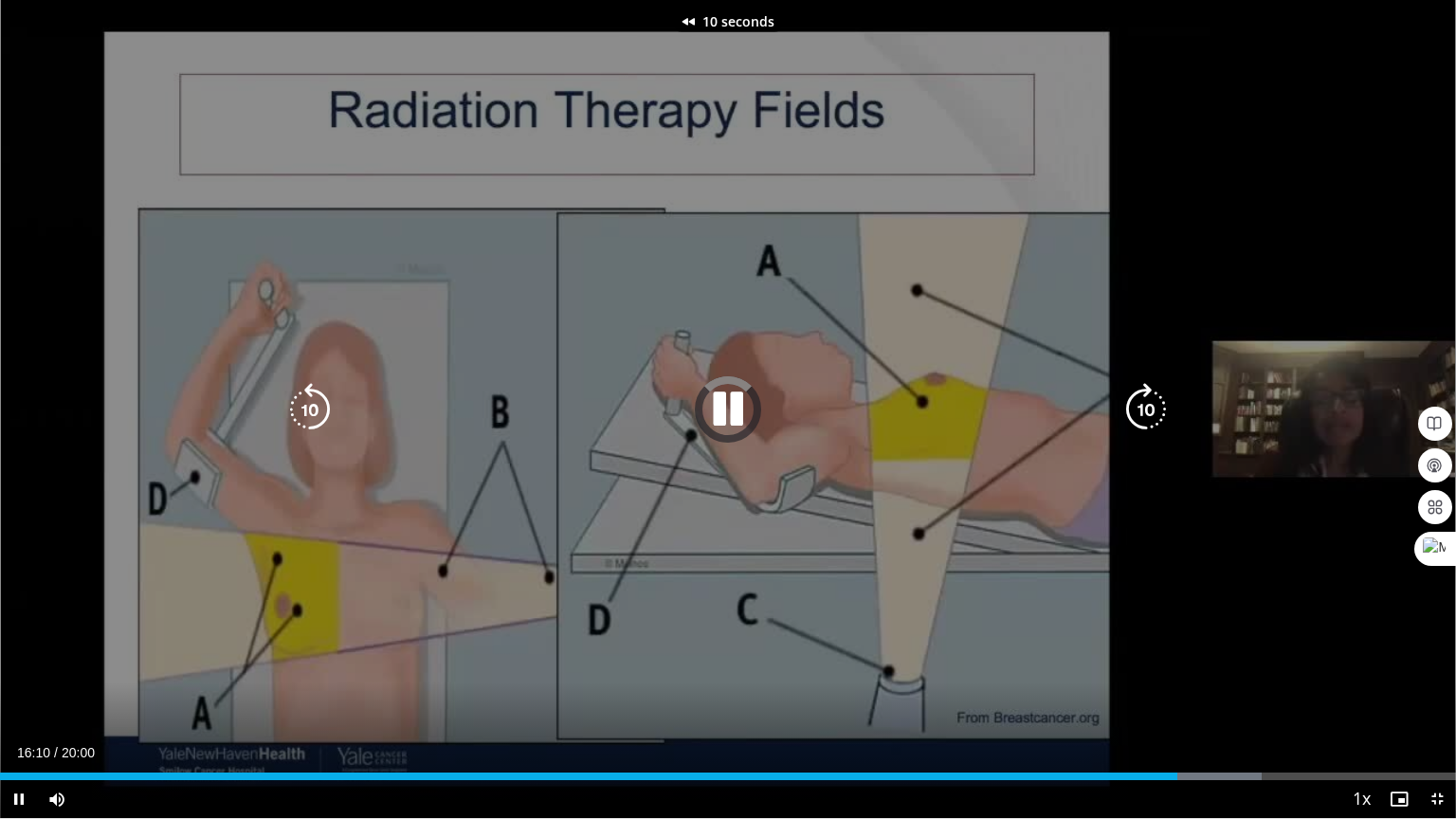 click at bounding box center (310, 410) 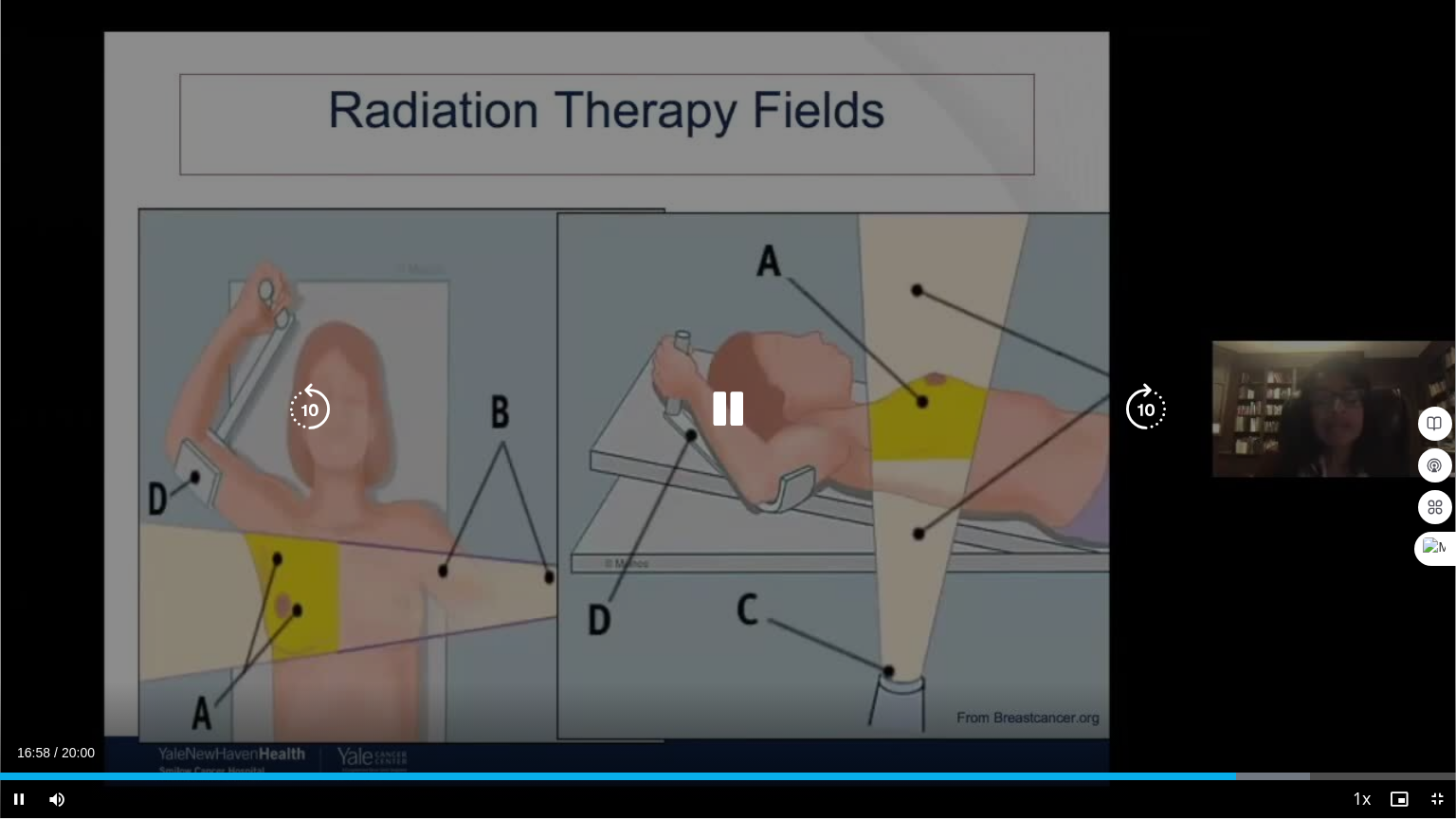 click at bounding box center (310, 410) 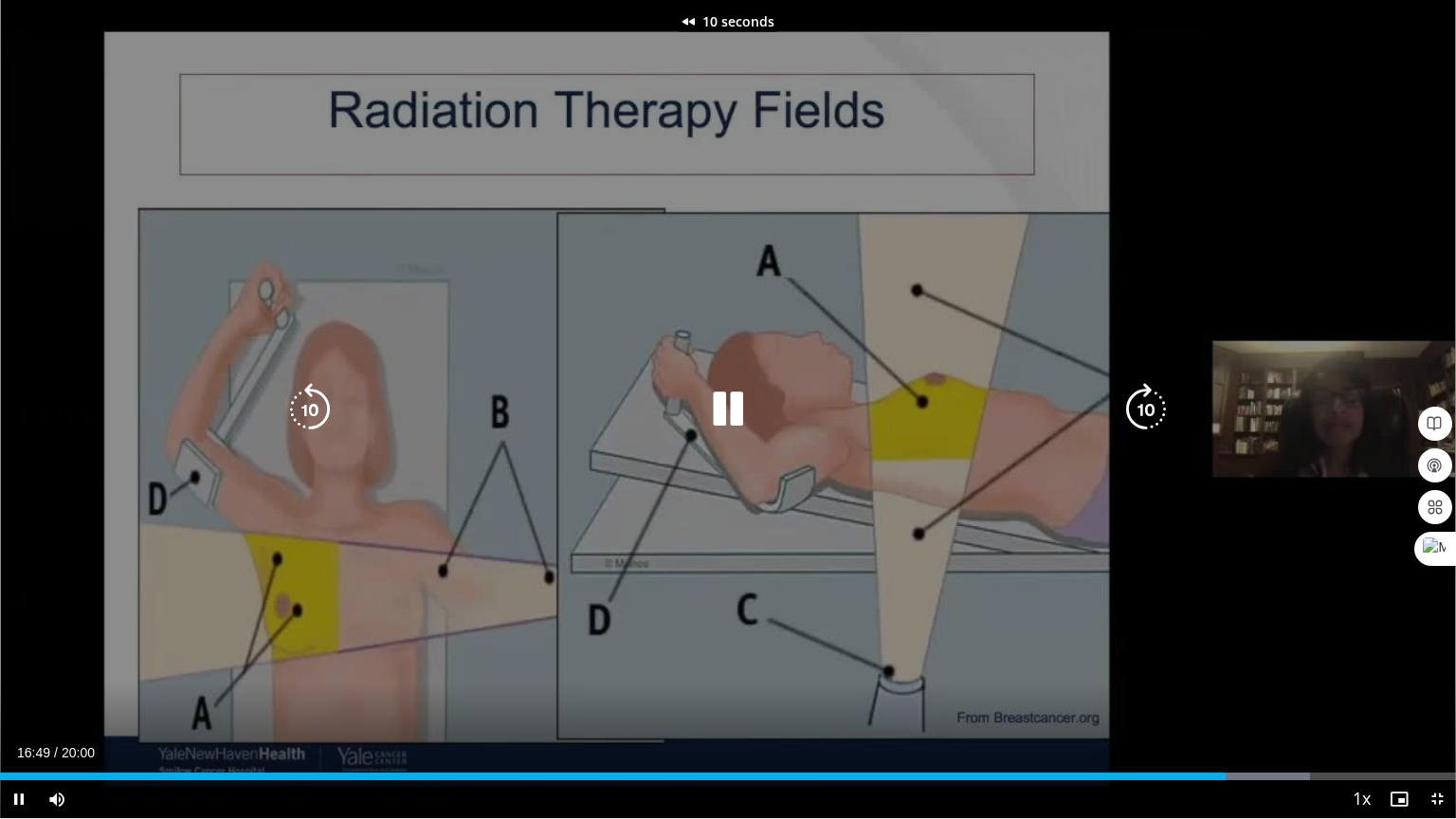 click at bounding box center [310, 410] 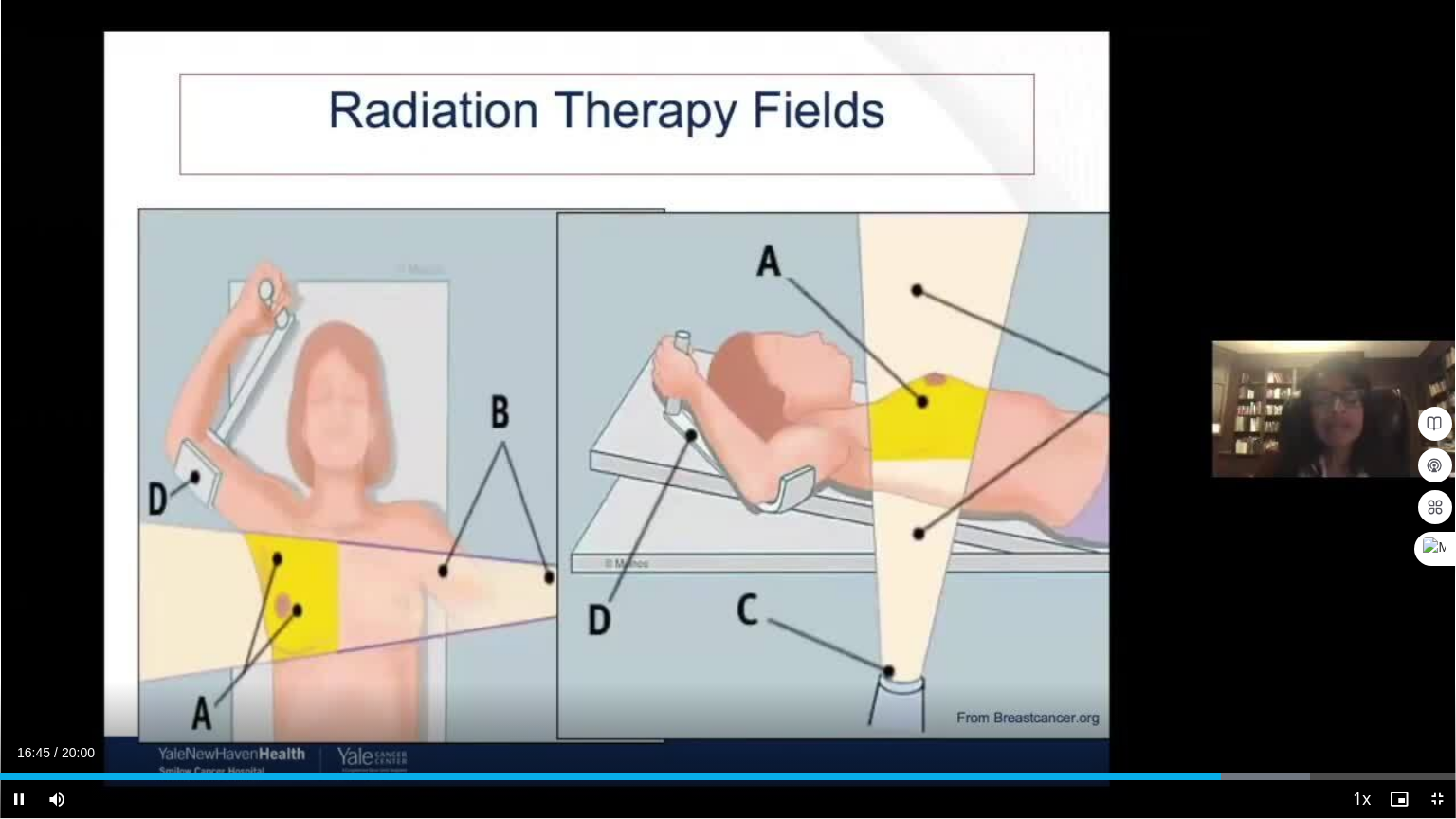 click on "20 seconds
Tap to unmute" at bounding box center (728, 409) 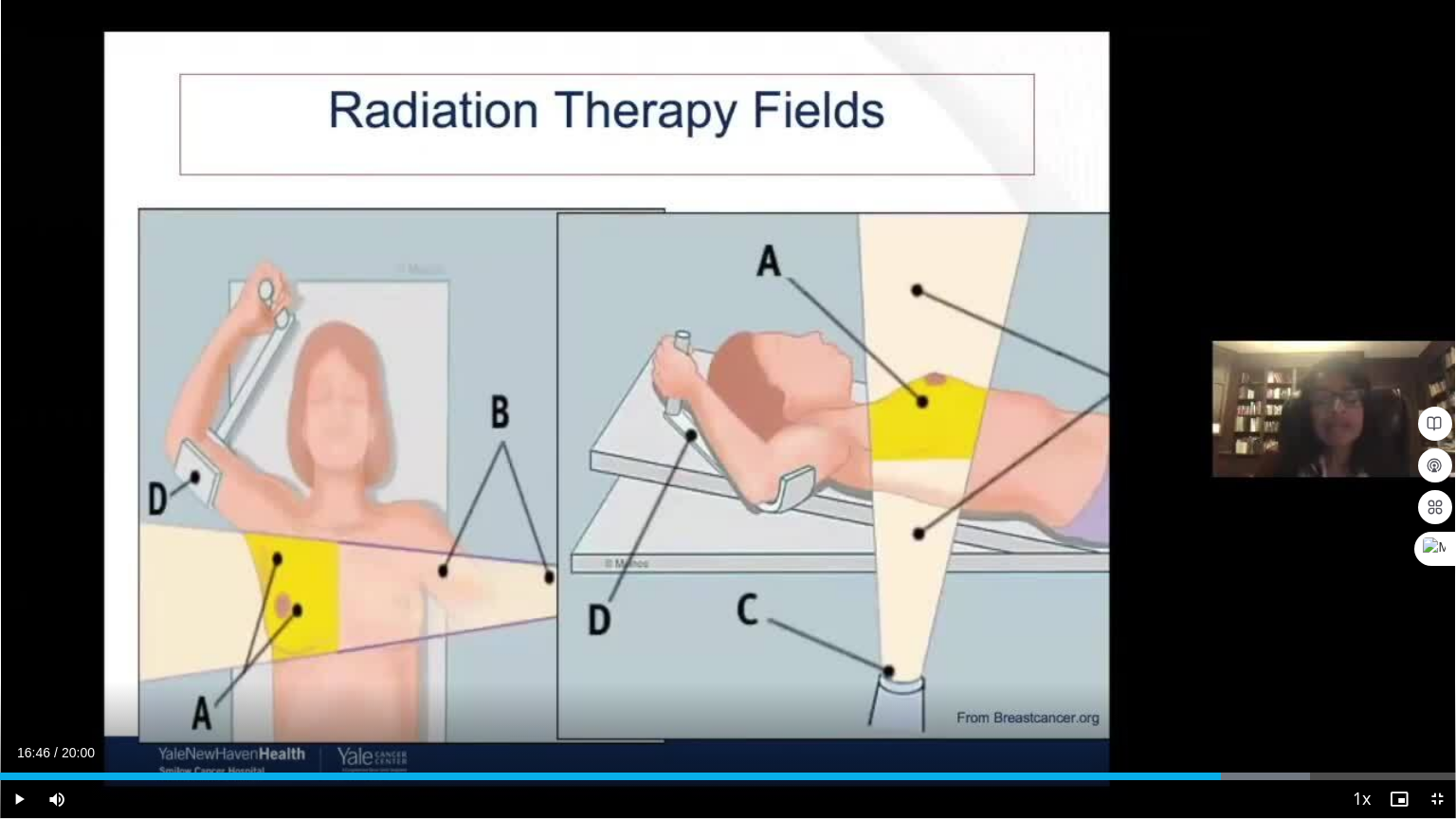 click on "20 seconds
Tap to unmute" at bounding box center [728, 409] 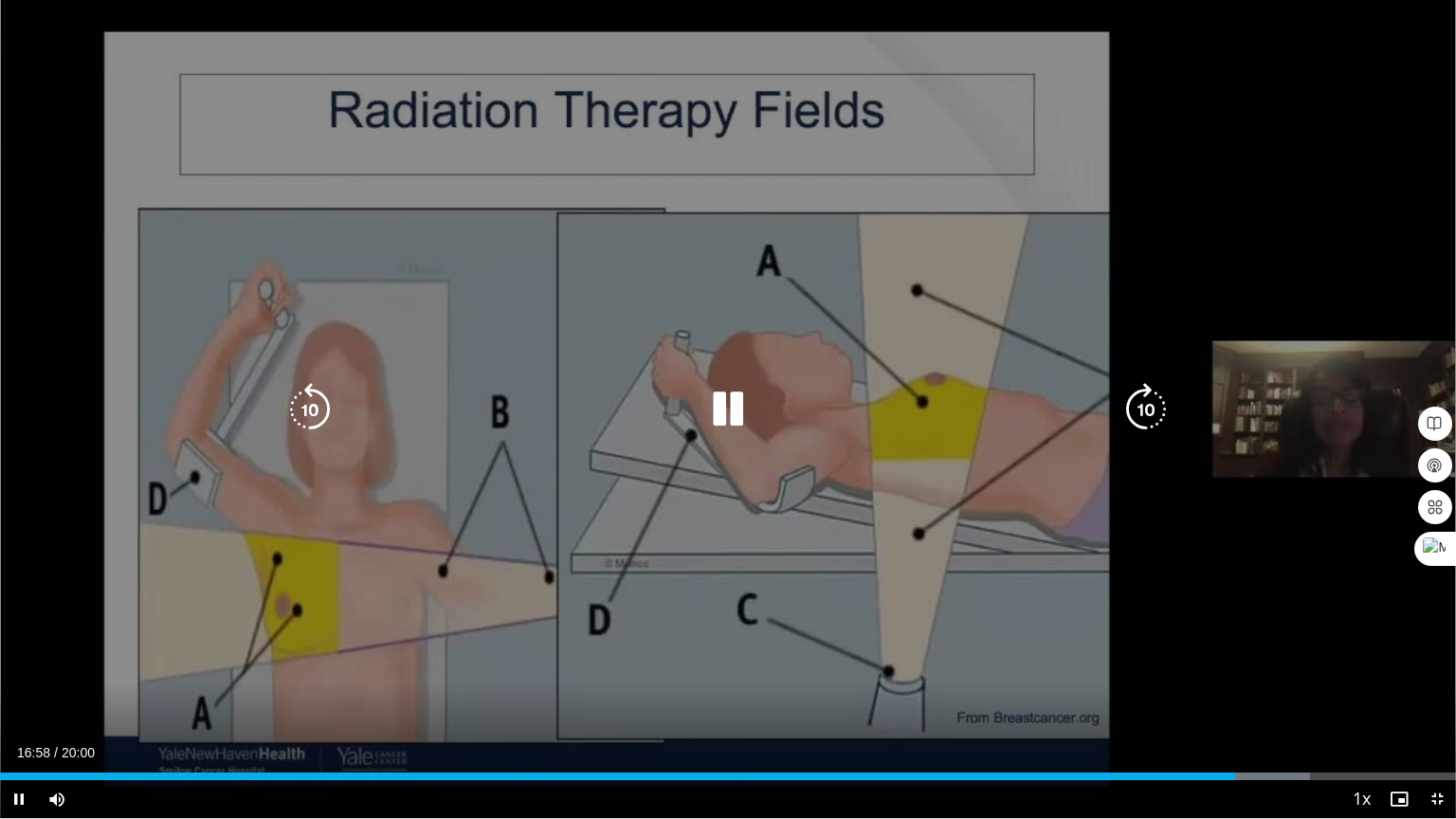 click at bounding box center [310, 410] 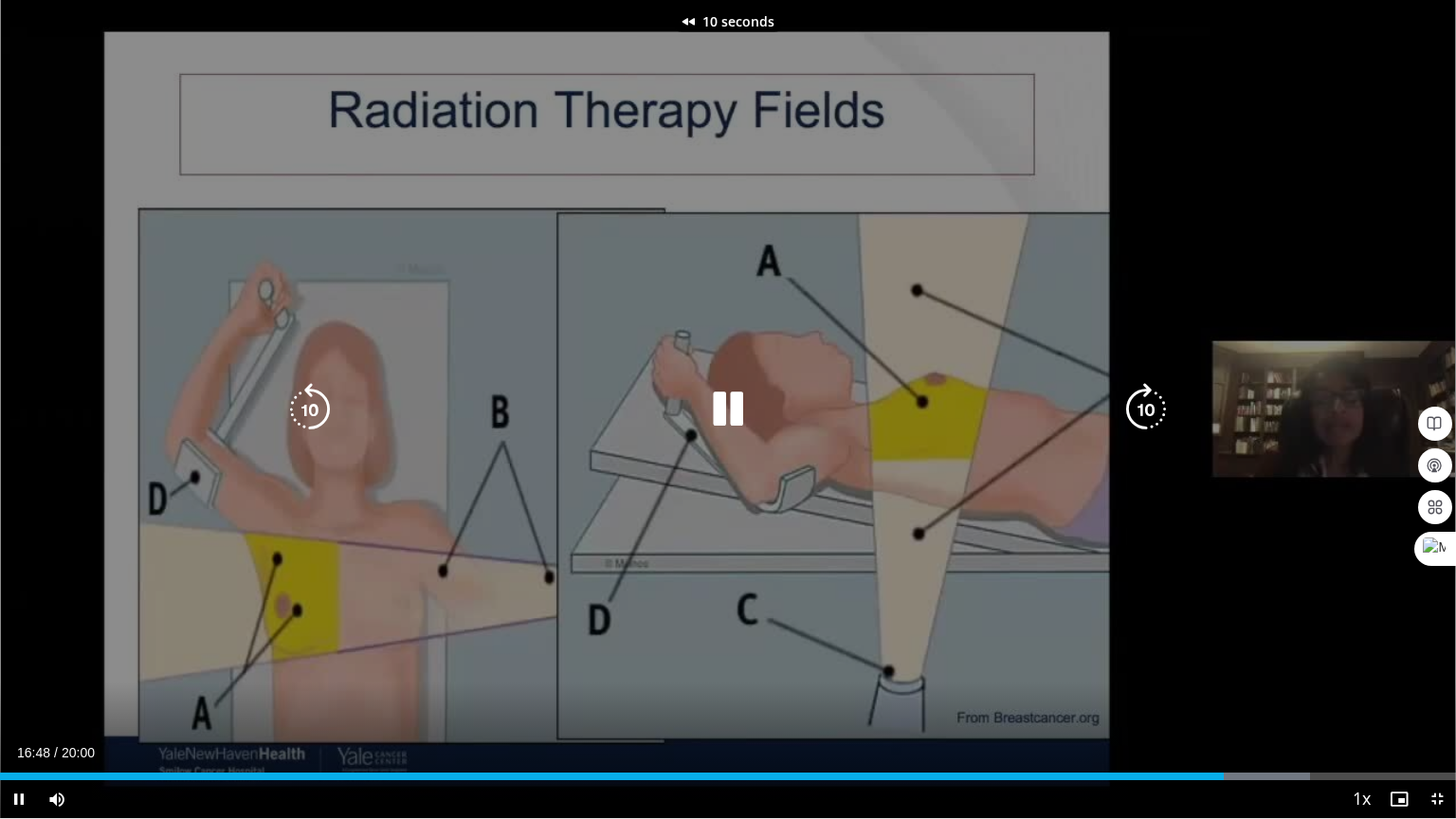 click at bounding box center (310, 410) 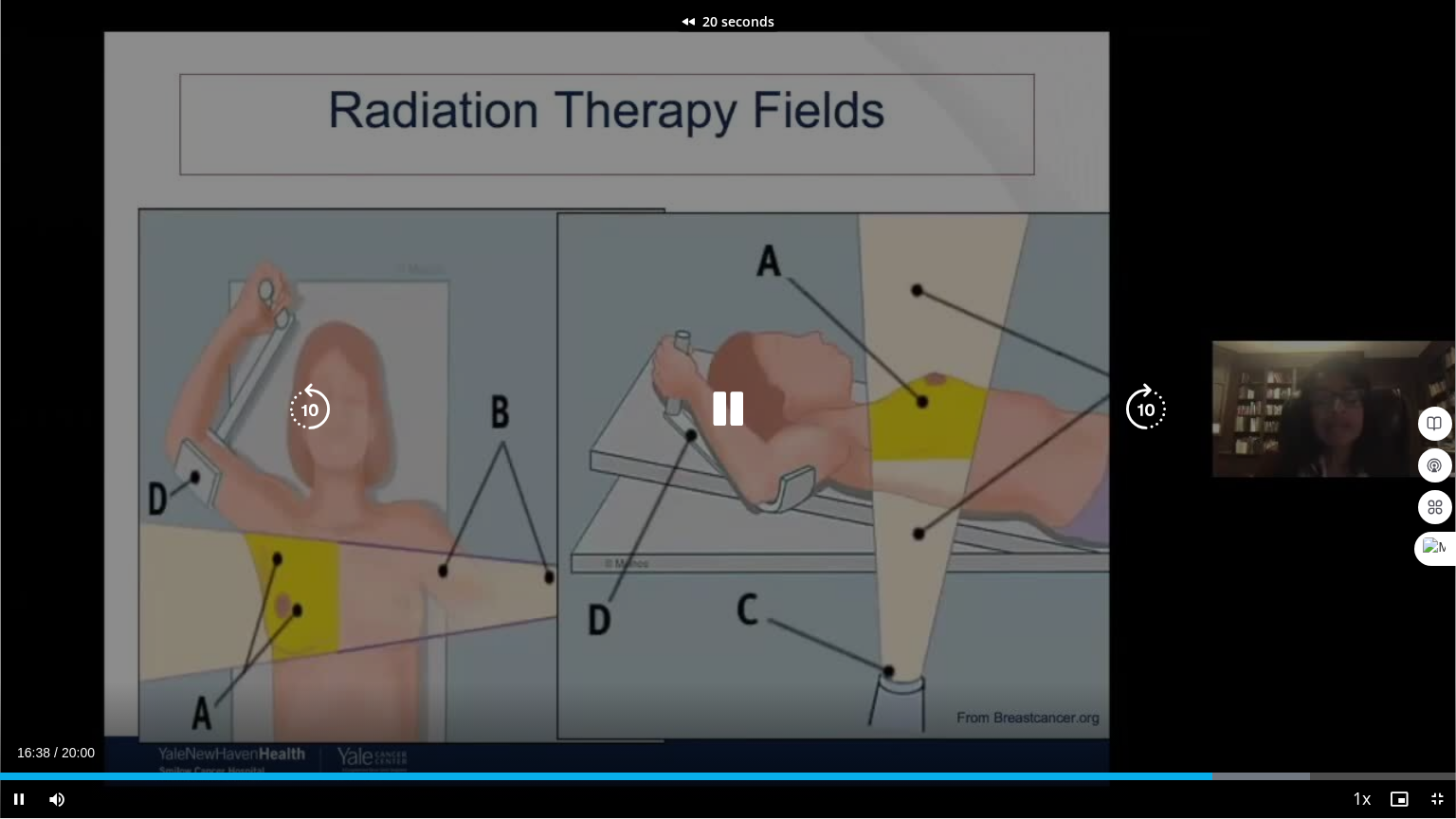 click at bounding box center (310, 410) 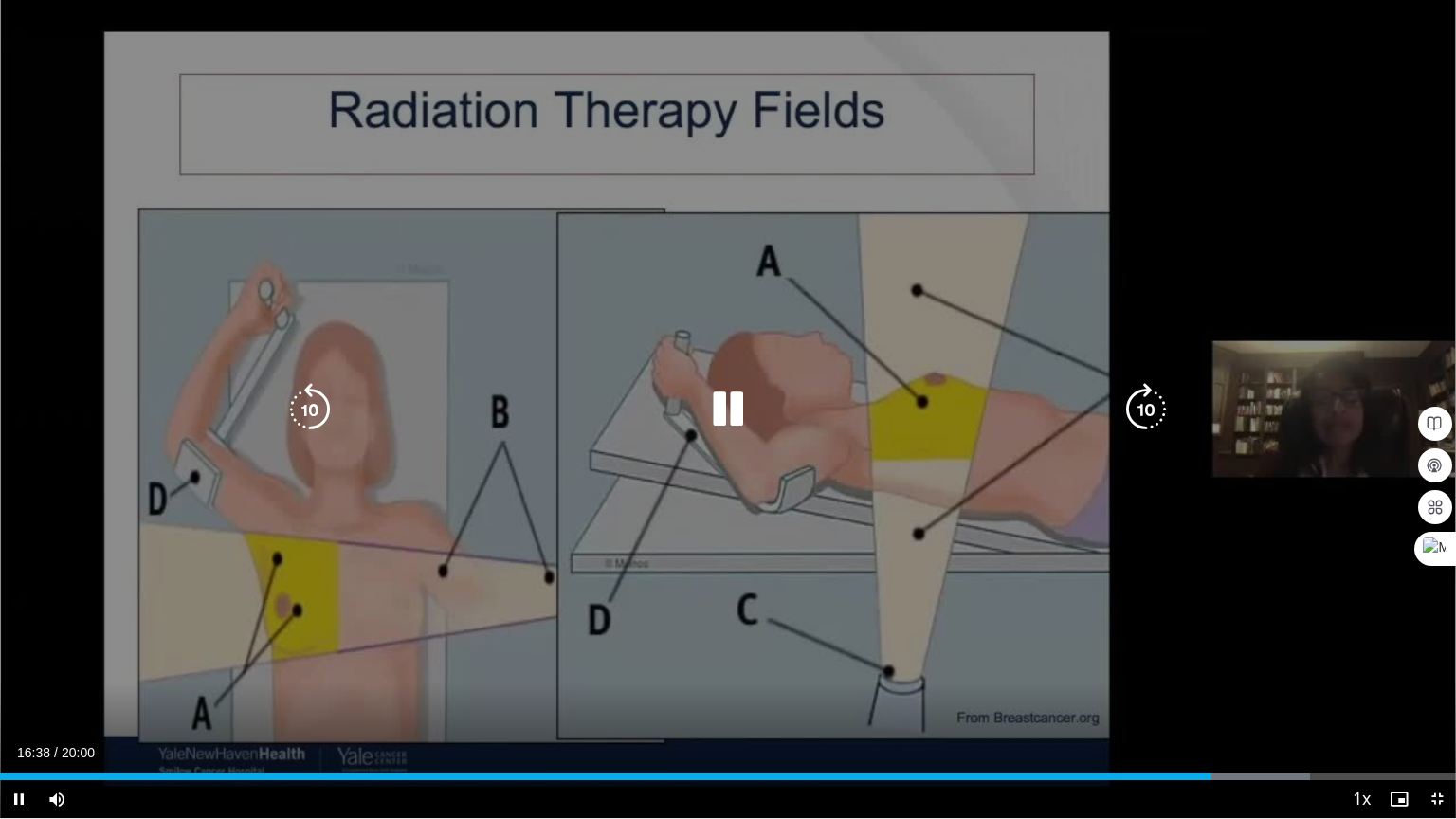 click at bounding box center [310, 410] 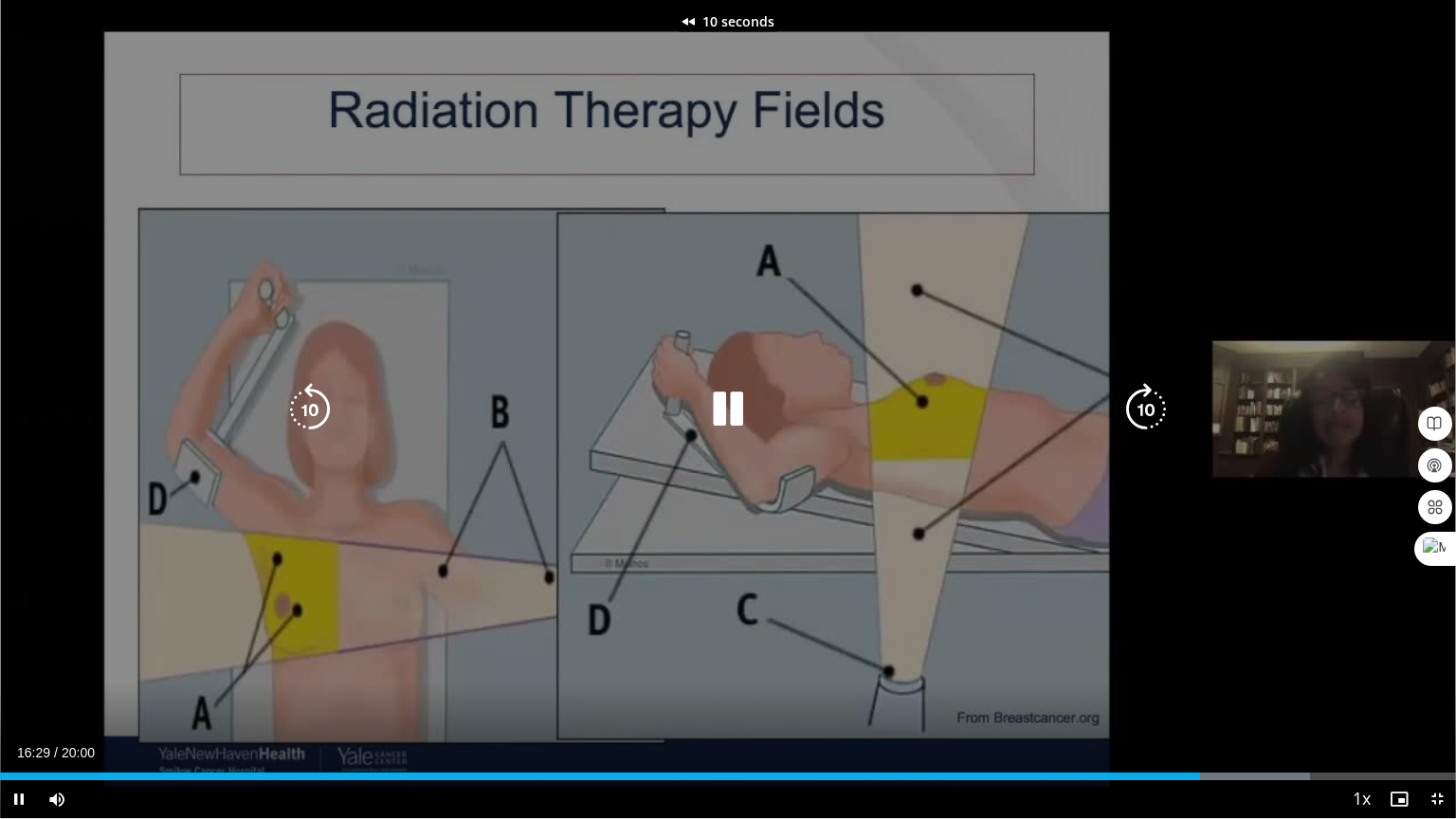 click at bounding box center (310, 410) 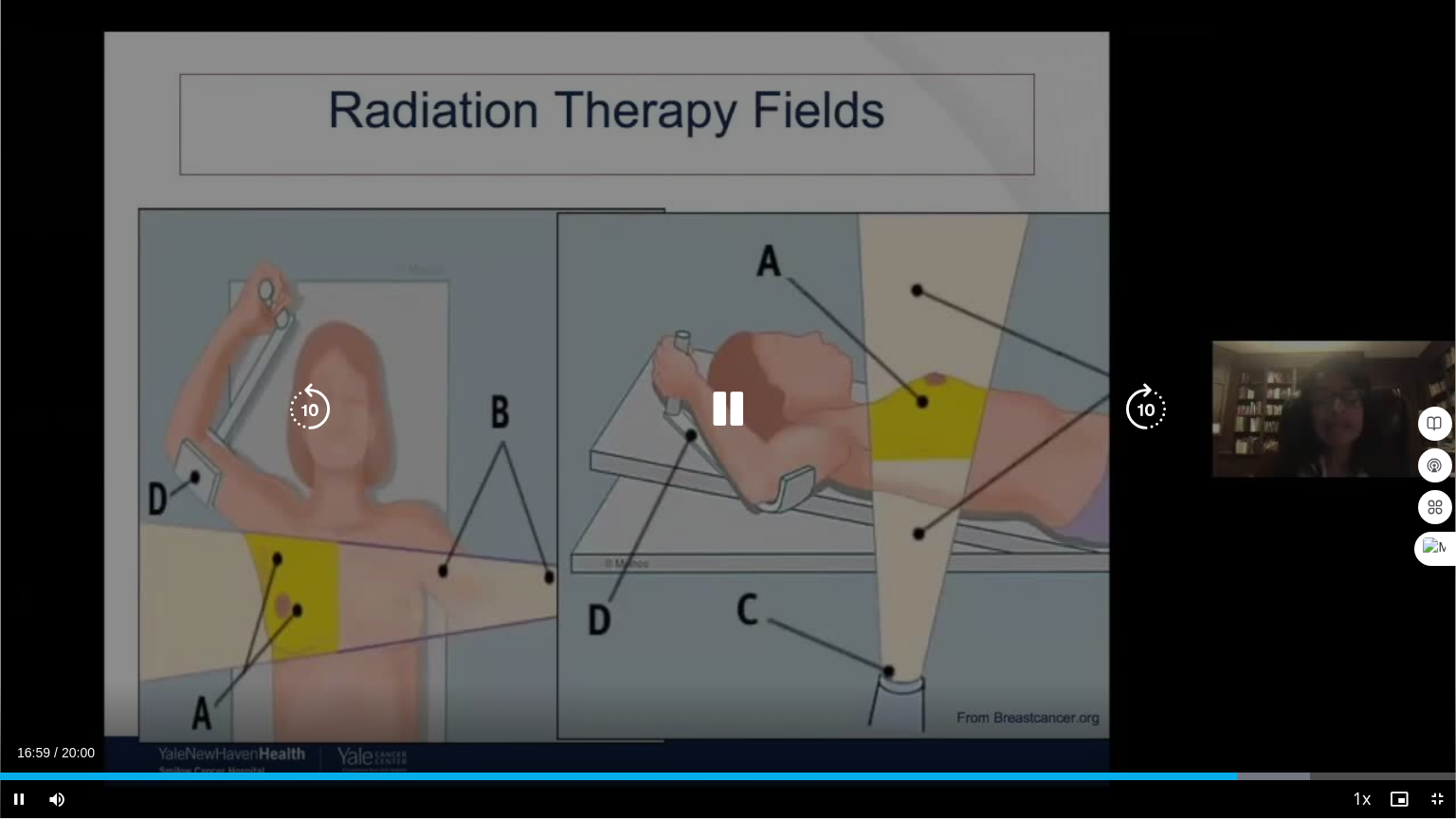click at bounding box center [310, 410] 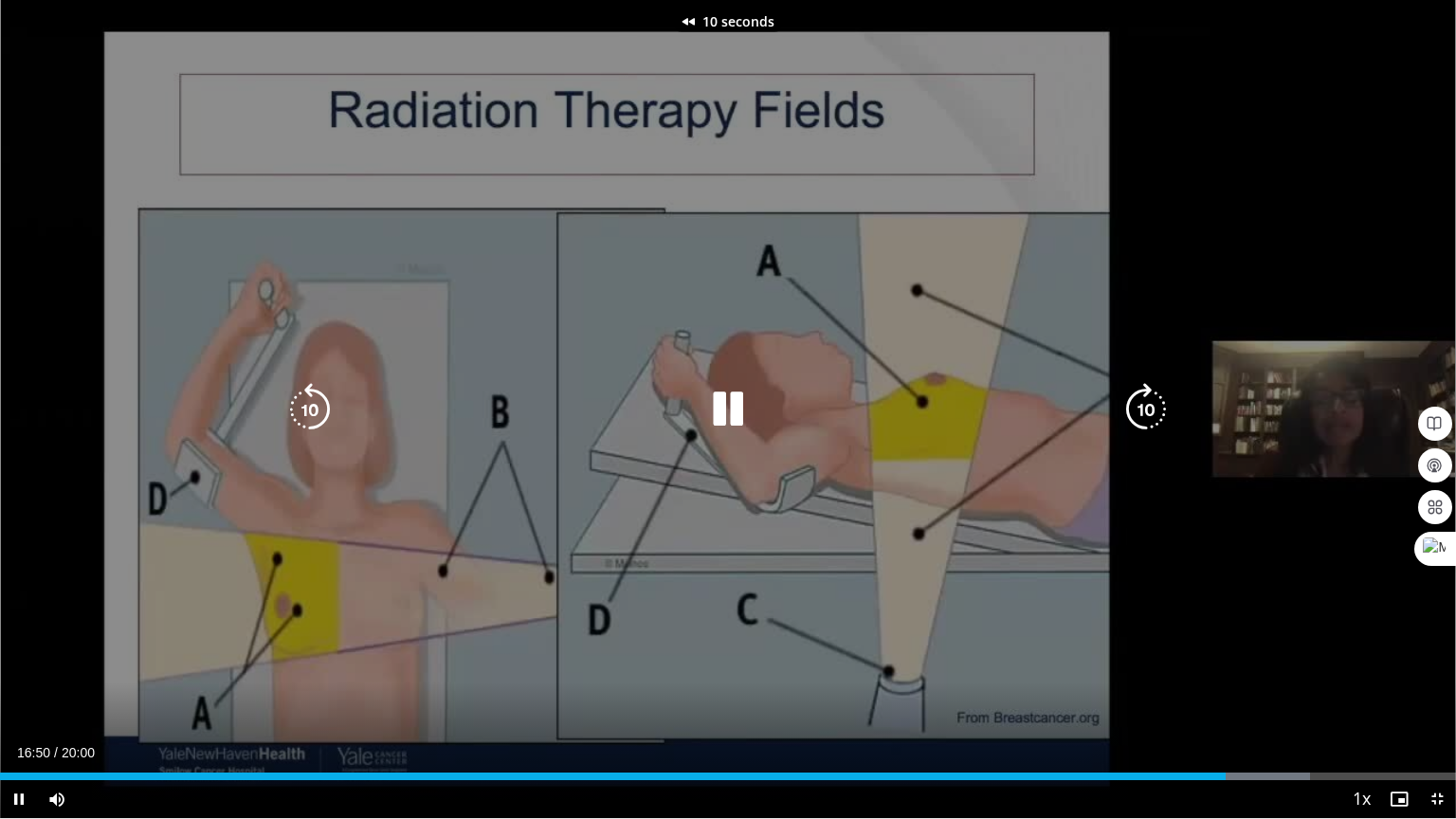 click at bounding box center (310, 410) 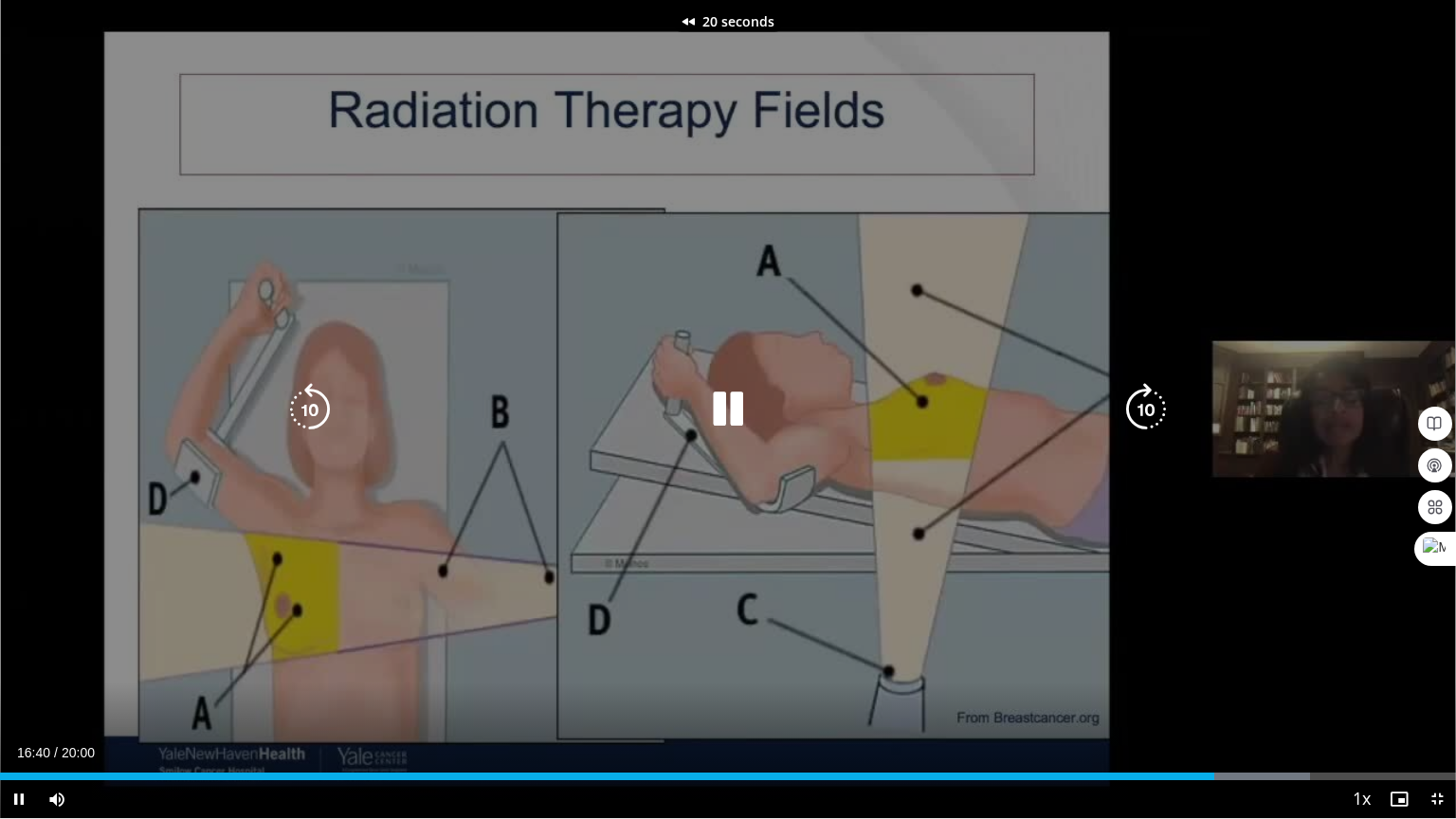 click at bounding box center (310, 410) 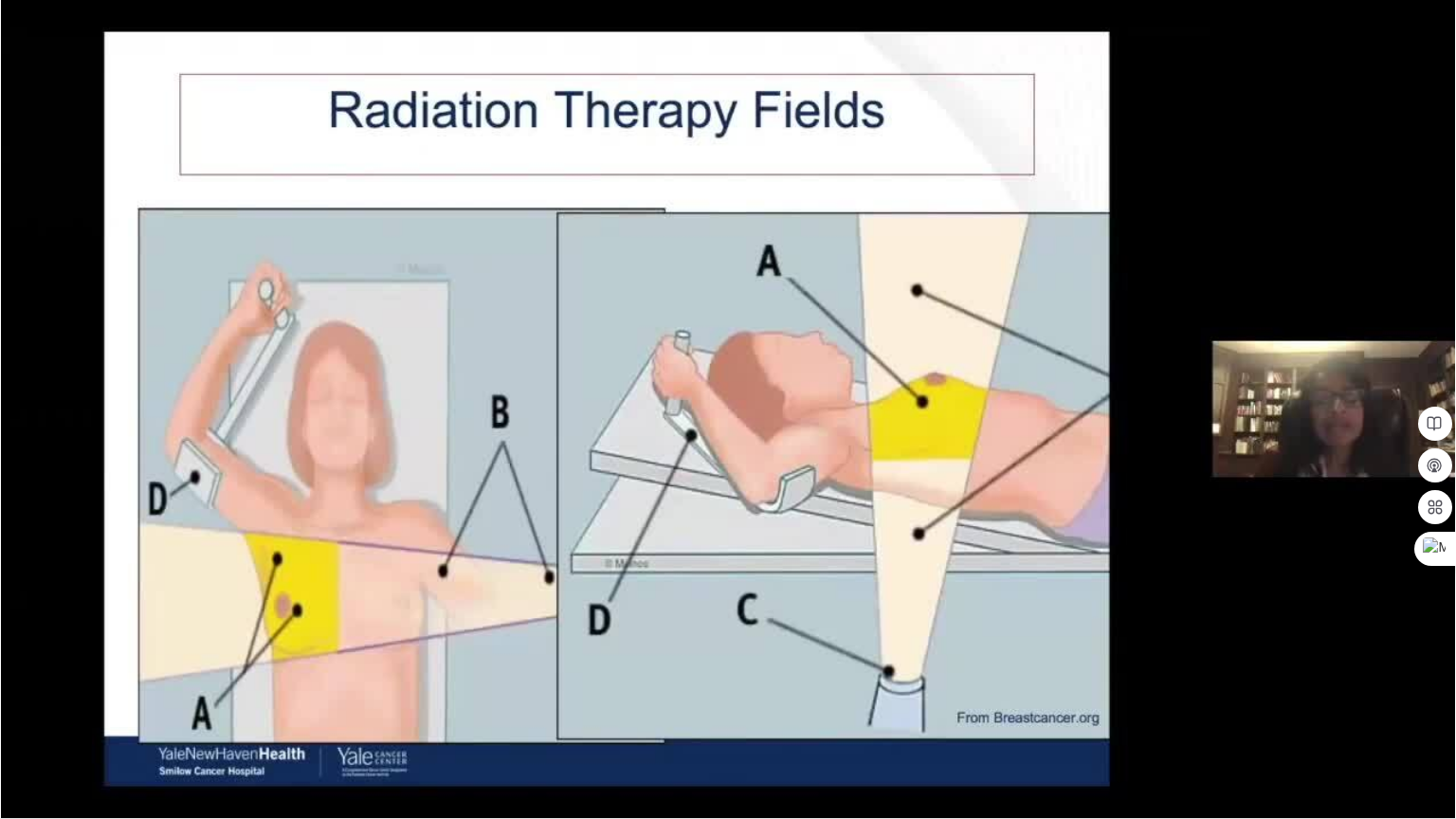 click on "30 seconds
Tap to unmute" at bounding box center [728, 409] 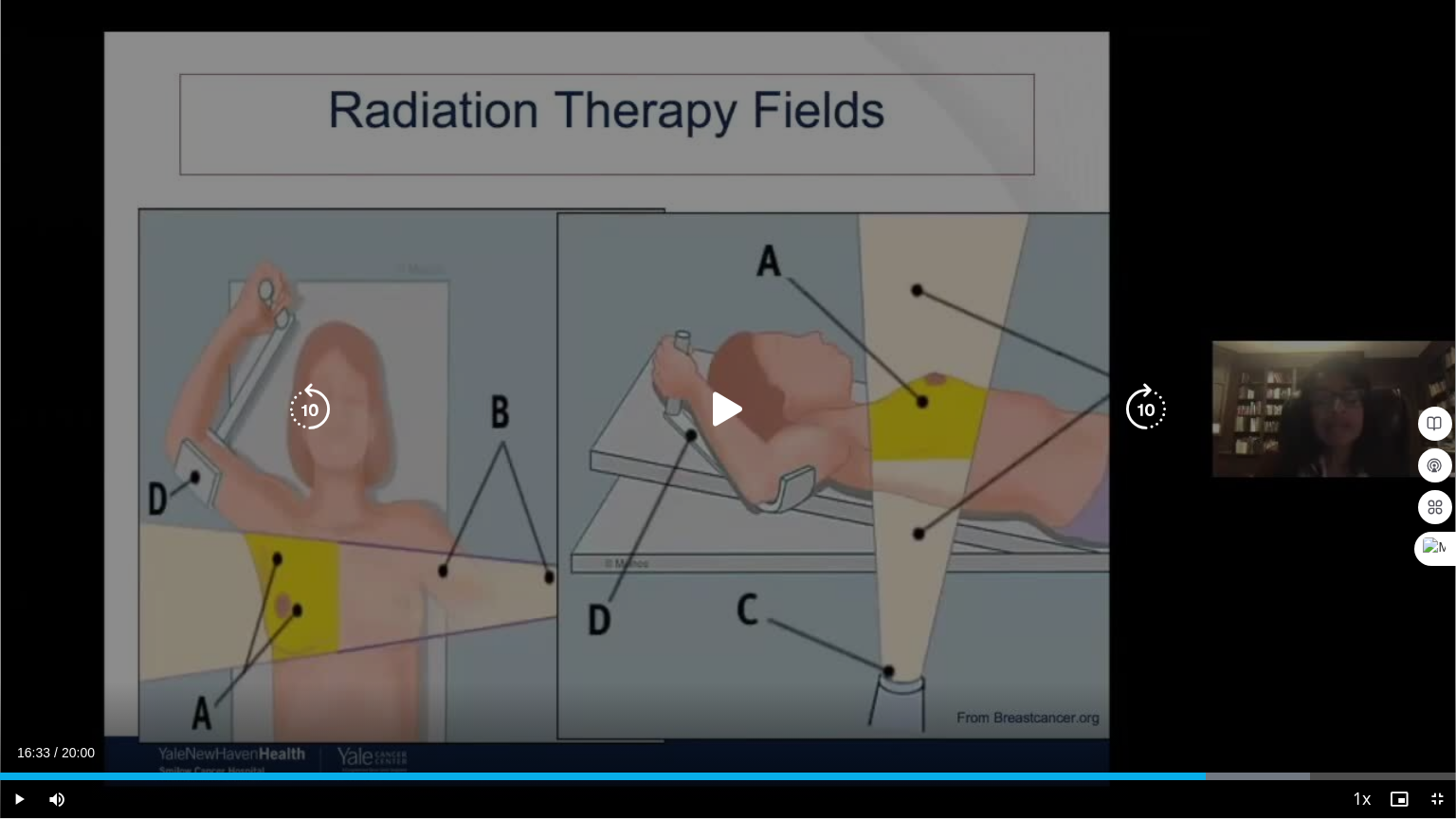 click at bounding box center (728, 410) 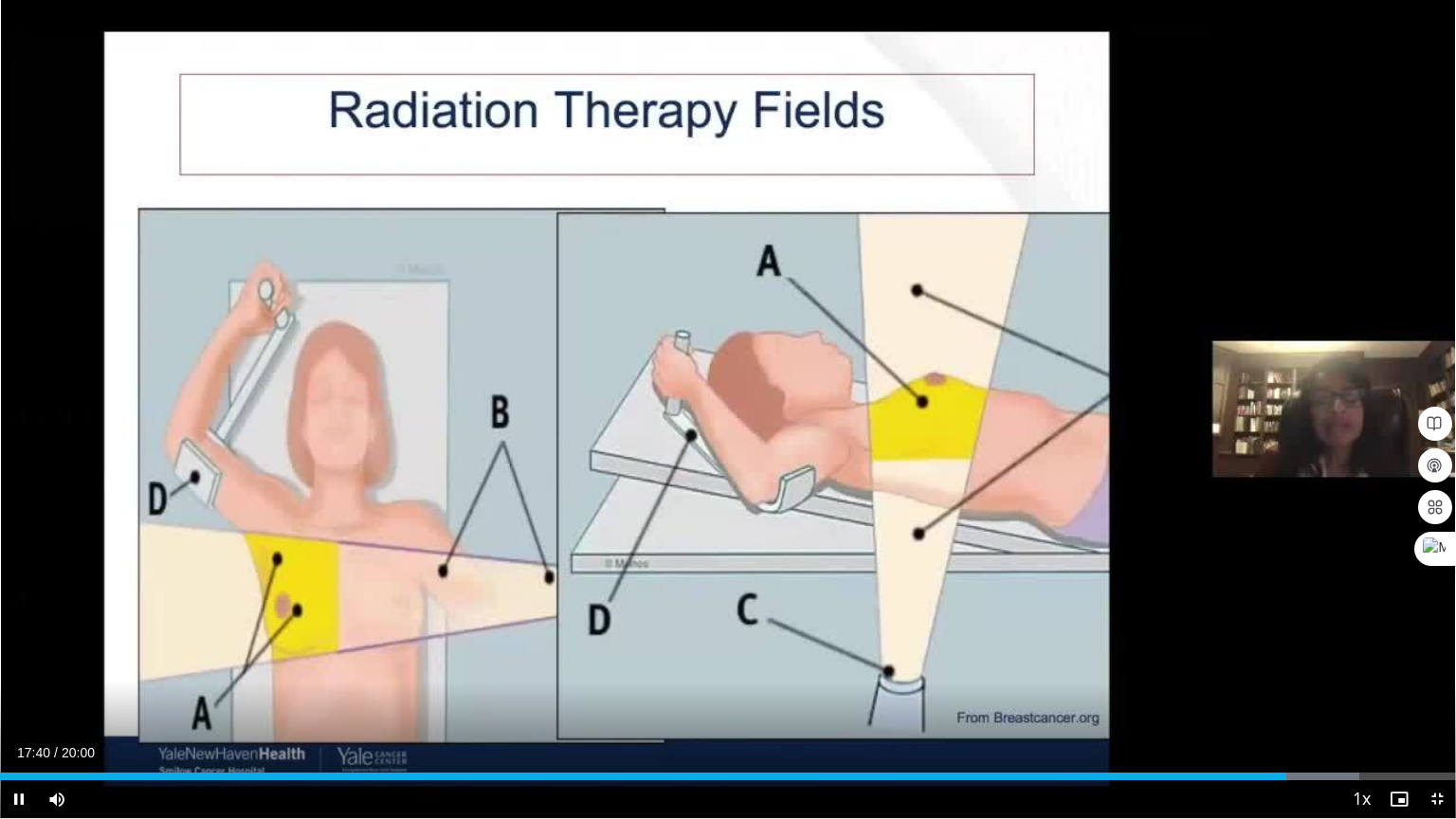 click on "Current Time  17:40 / Duration  20:00" at bounding box center [728, 753] 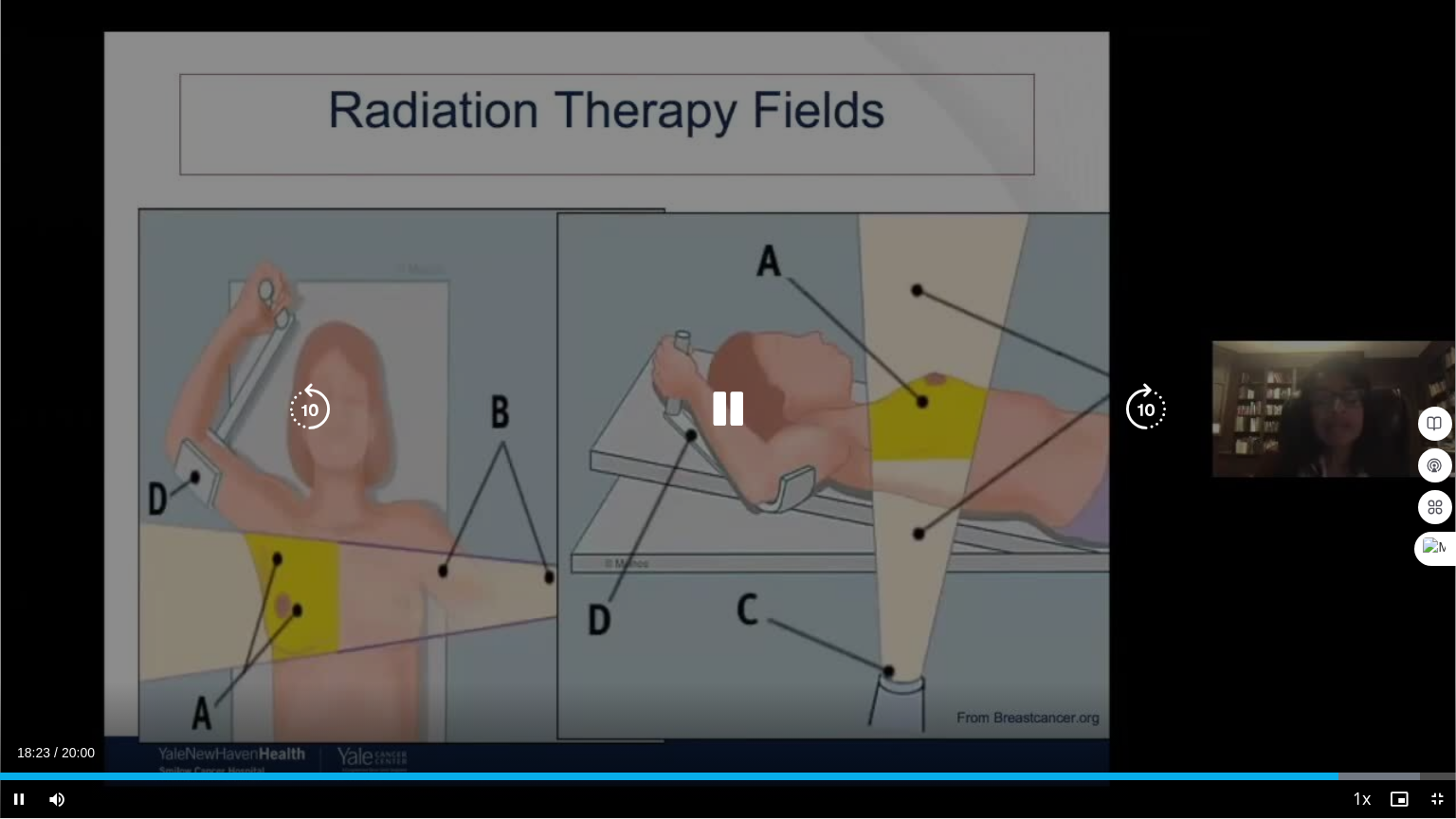 click at bounding box center [310, 410] 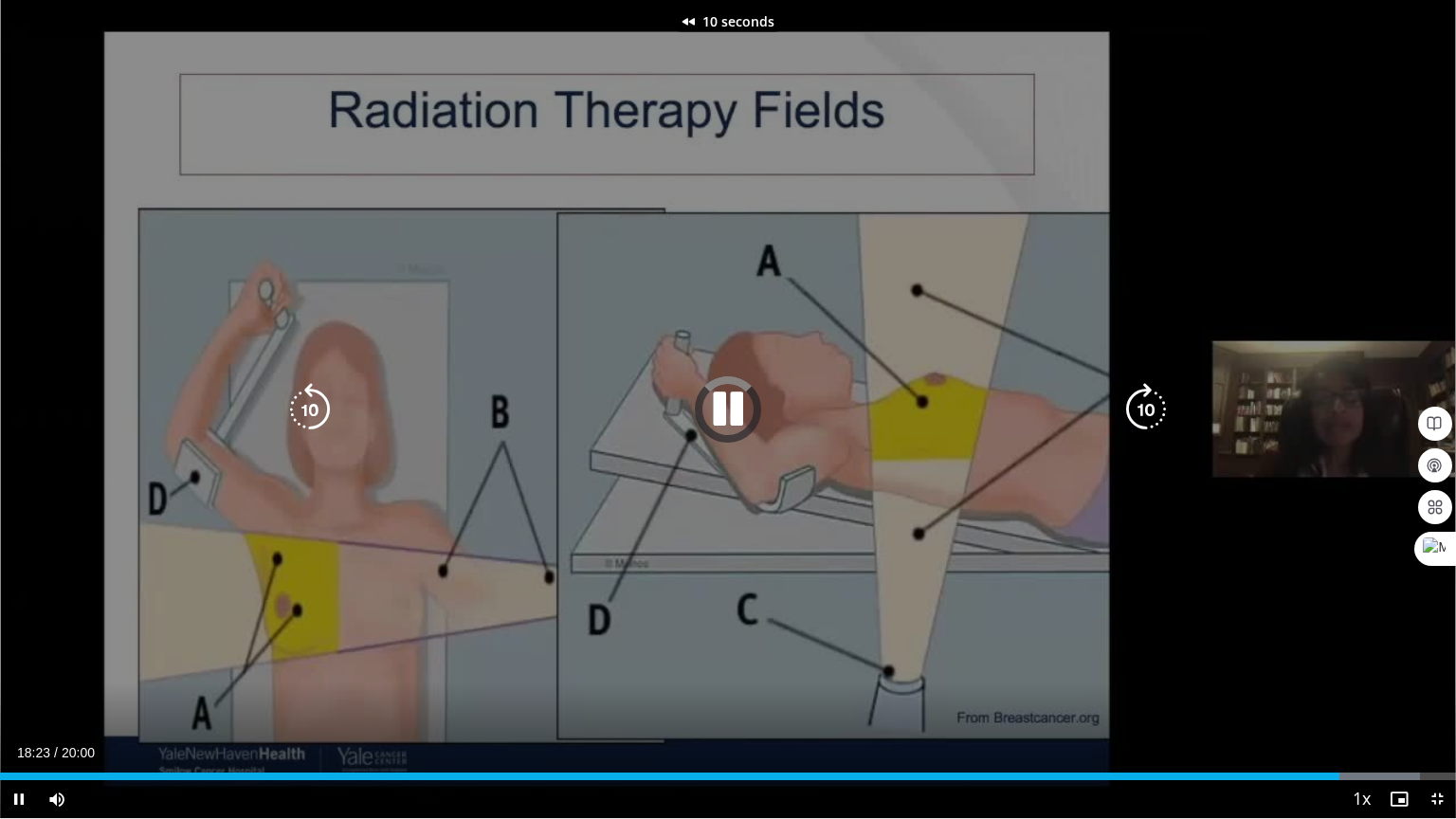click at bounding box center (310, 410) 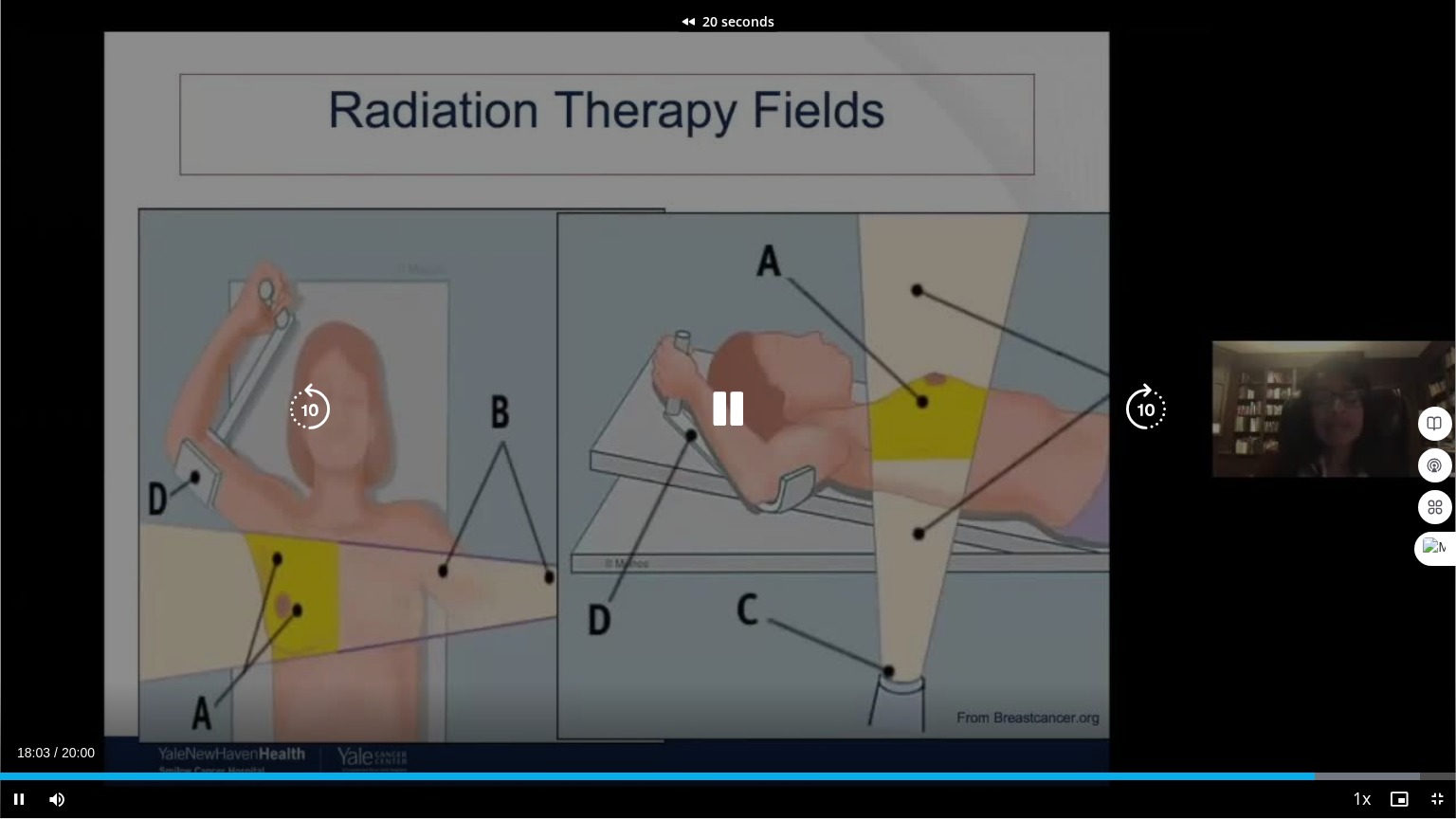 click at bounding box center (310, 410) 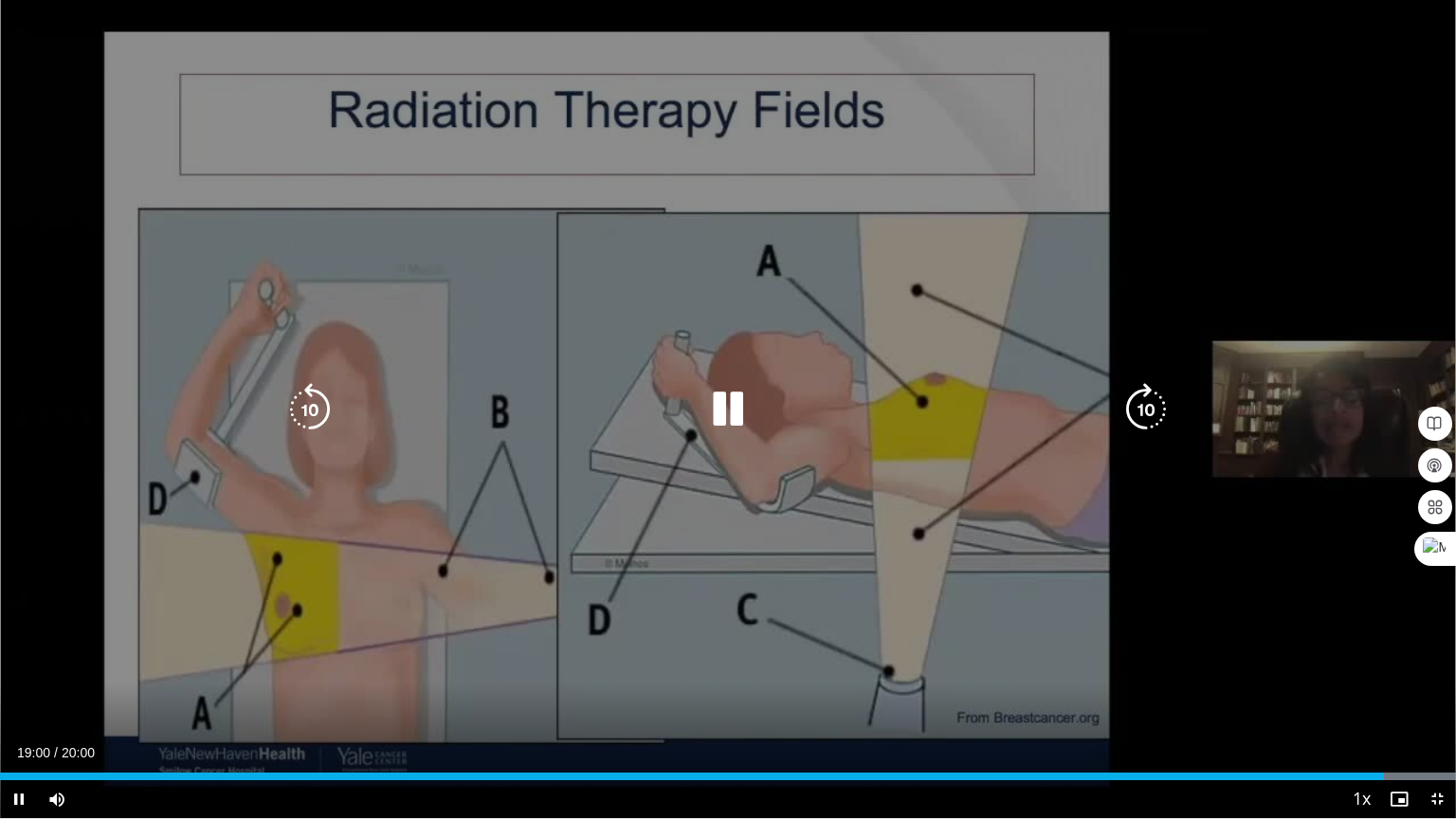 click on "**********" at bounding box center (728, 410) 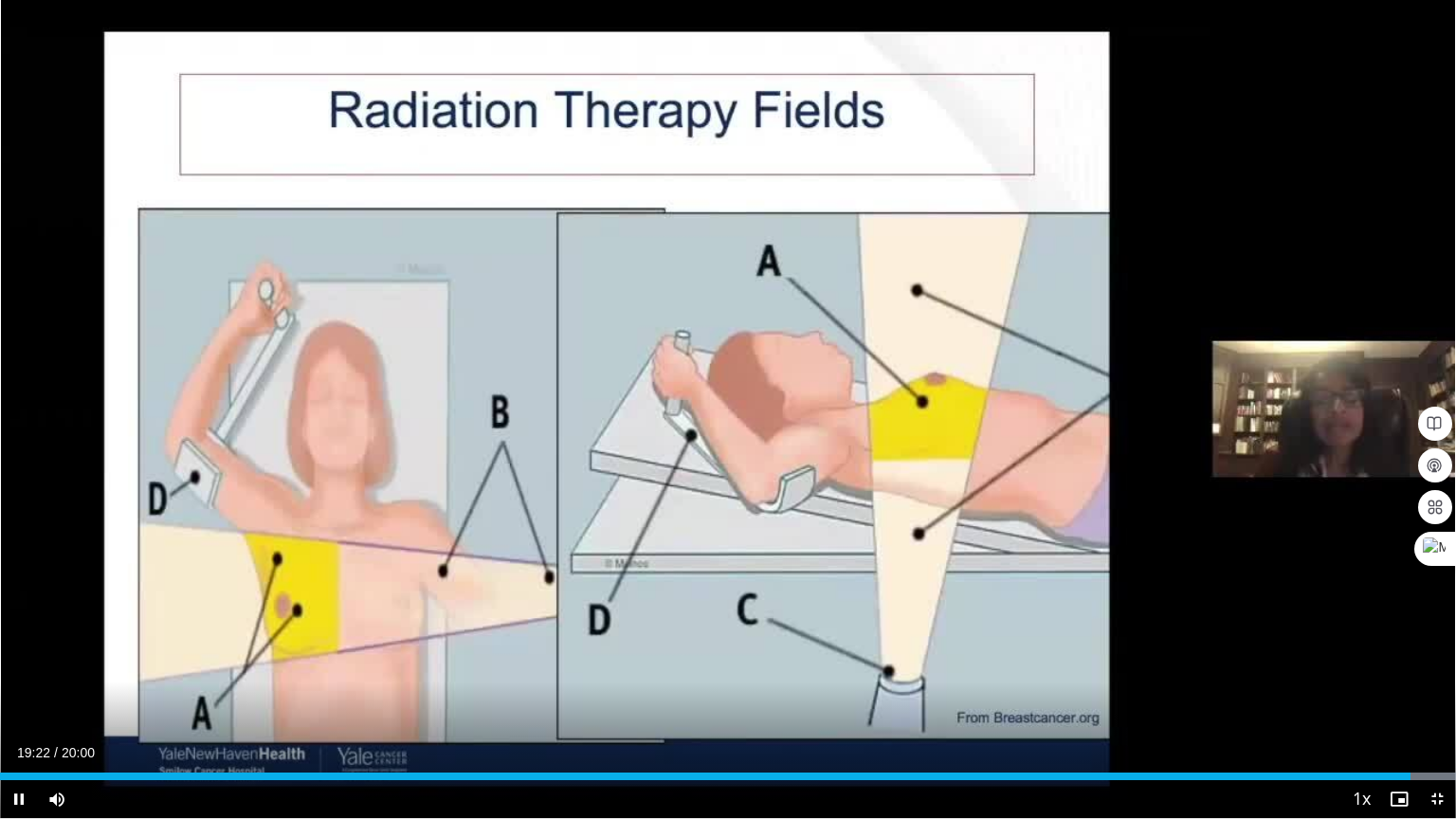 click on "30 seconds
Tap to unmute" at bounding box center [728, 409] 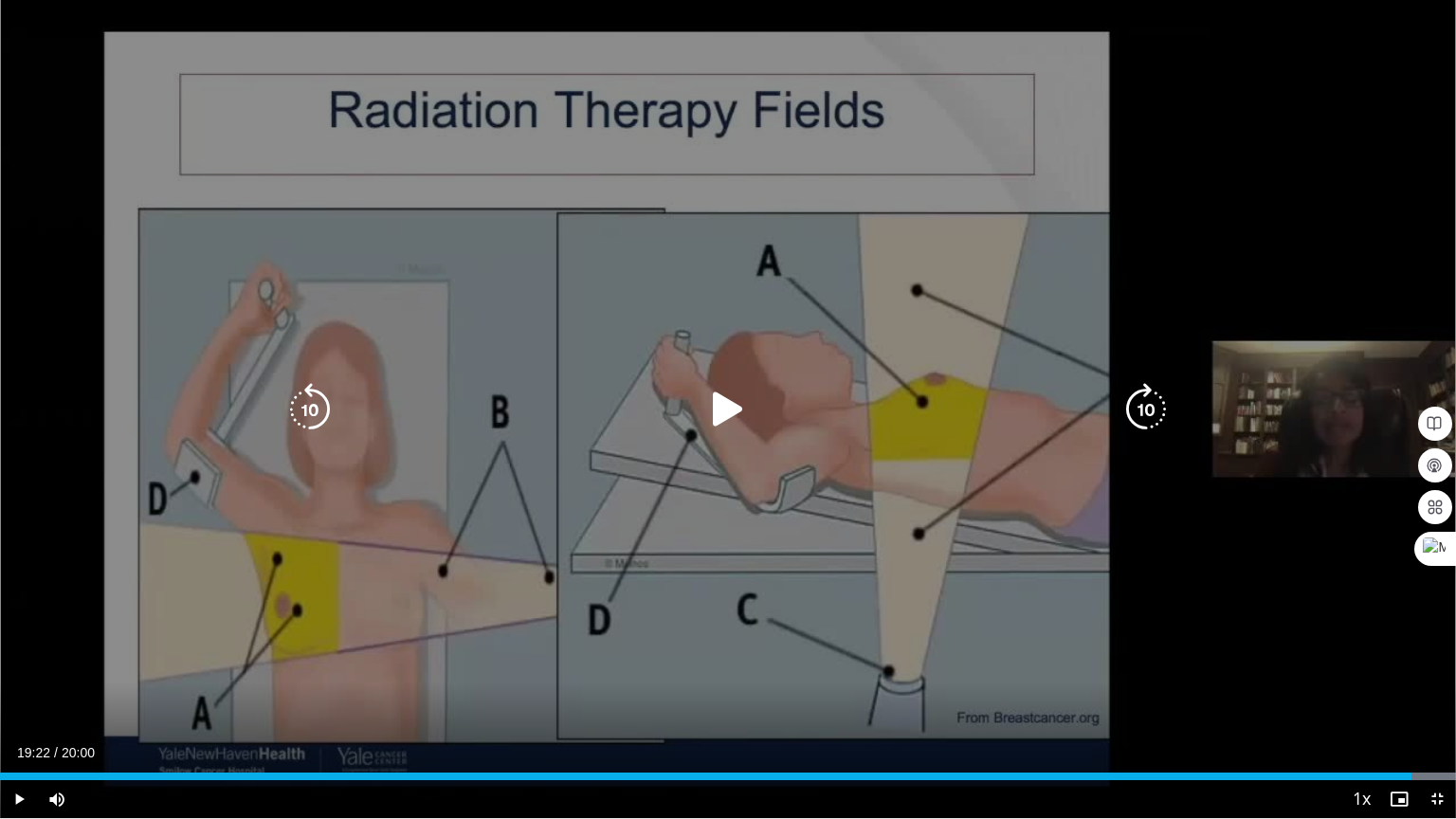 click on "30 seconds
Tap to unmute" at bounding box center (728, 409) 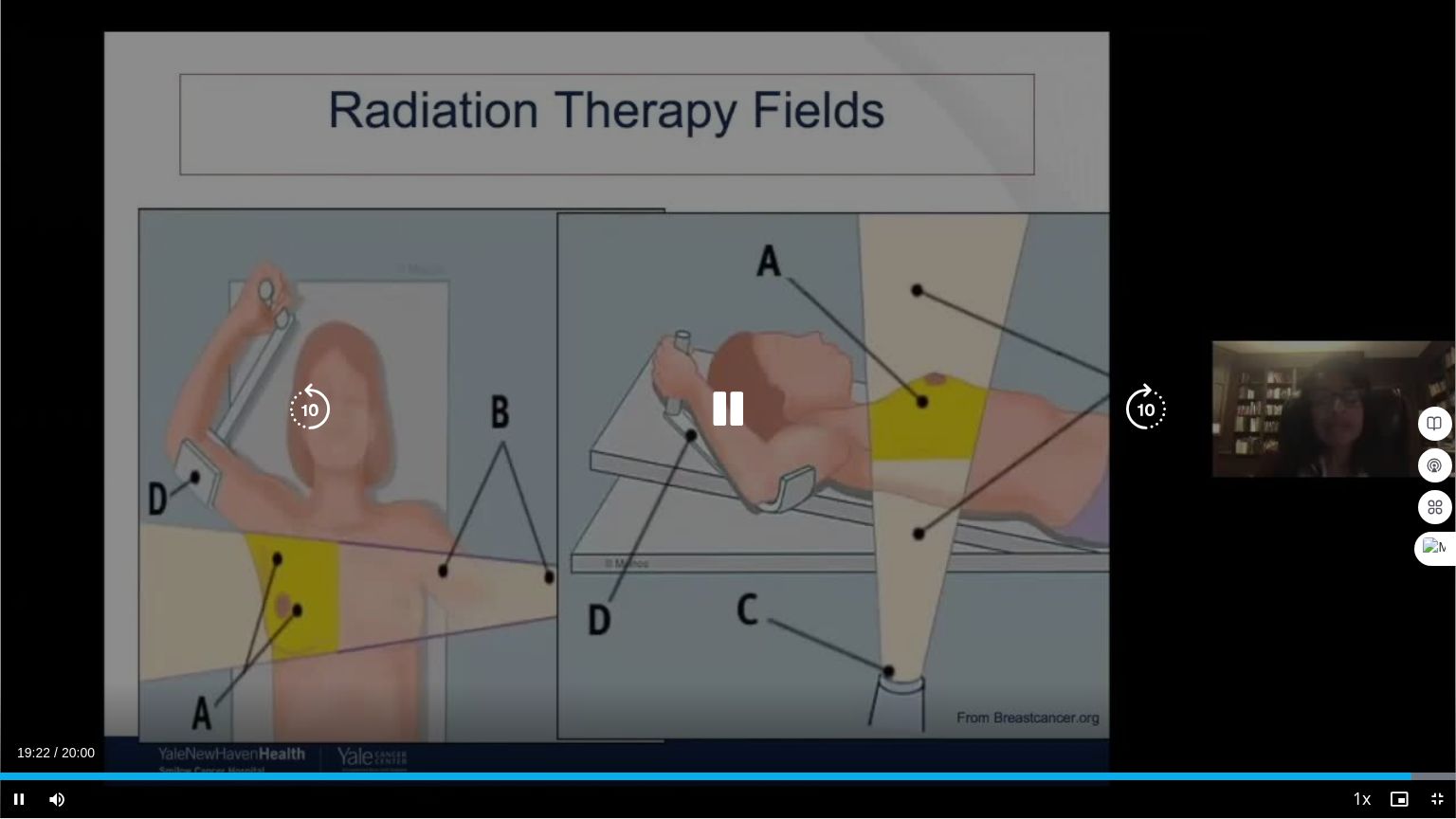 click on "30 seconds
Tap to unmute" at bounding box center (728, 409) 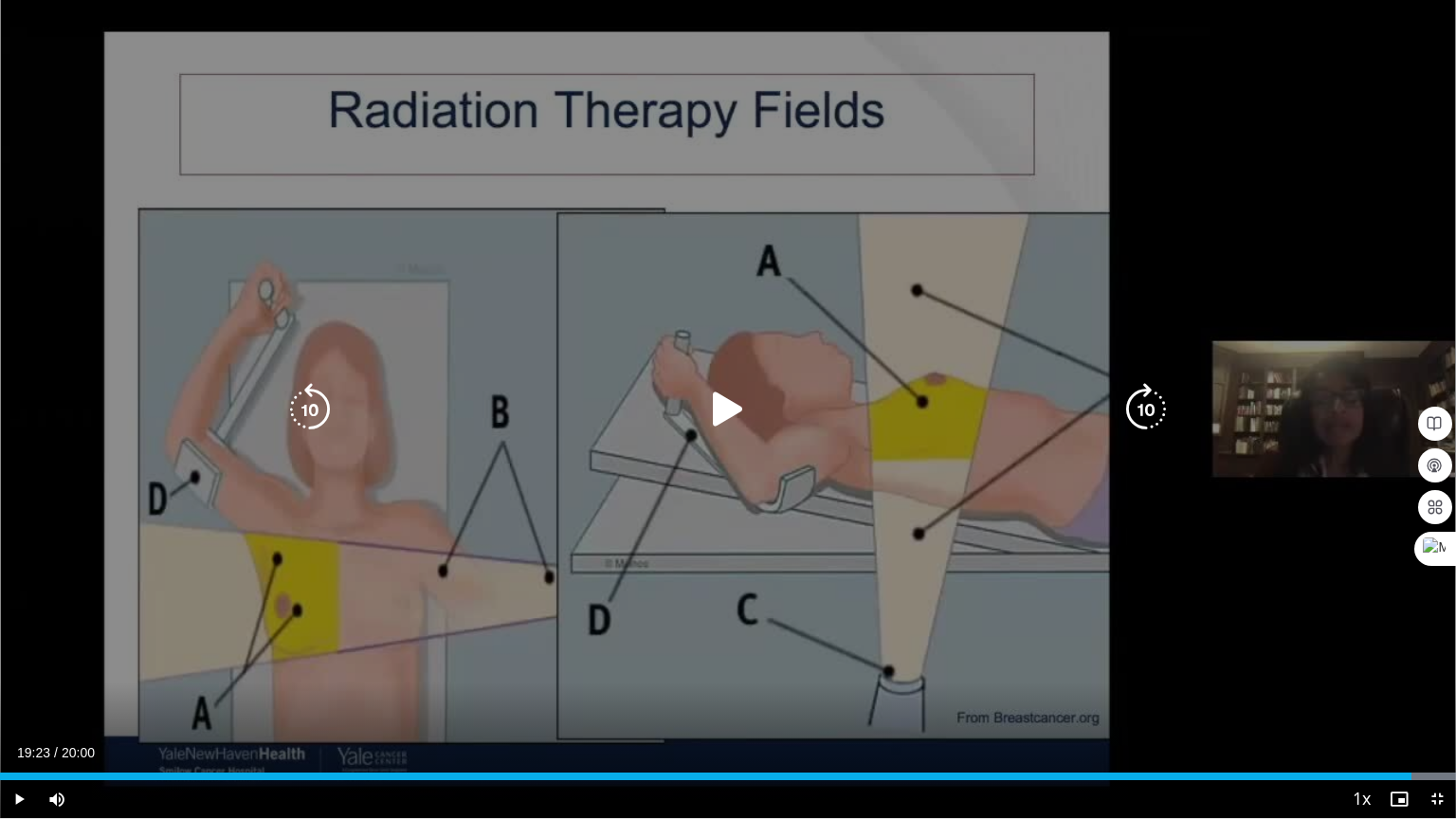 click on "30 seconds
Tap to unmute" at bounding box center [728, 409] 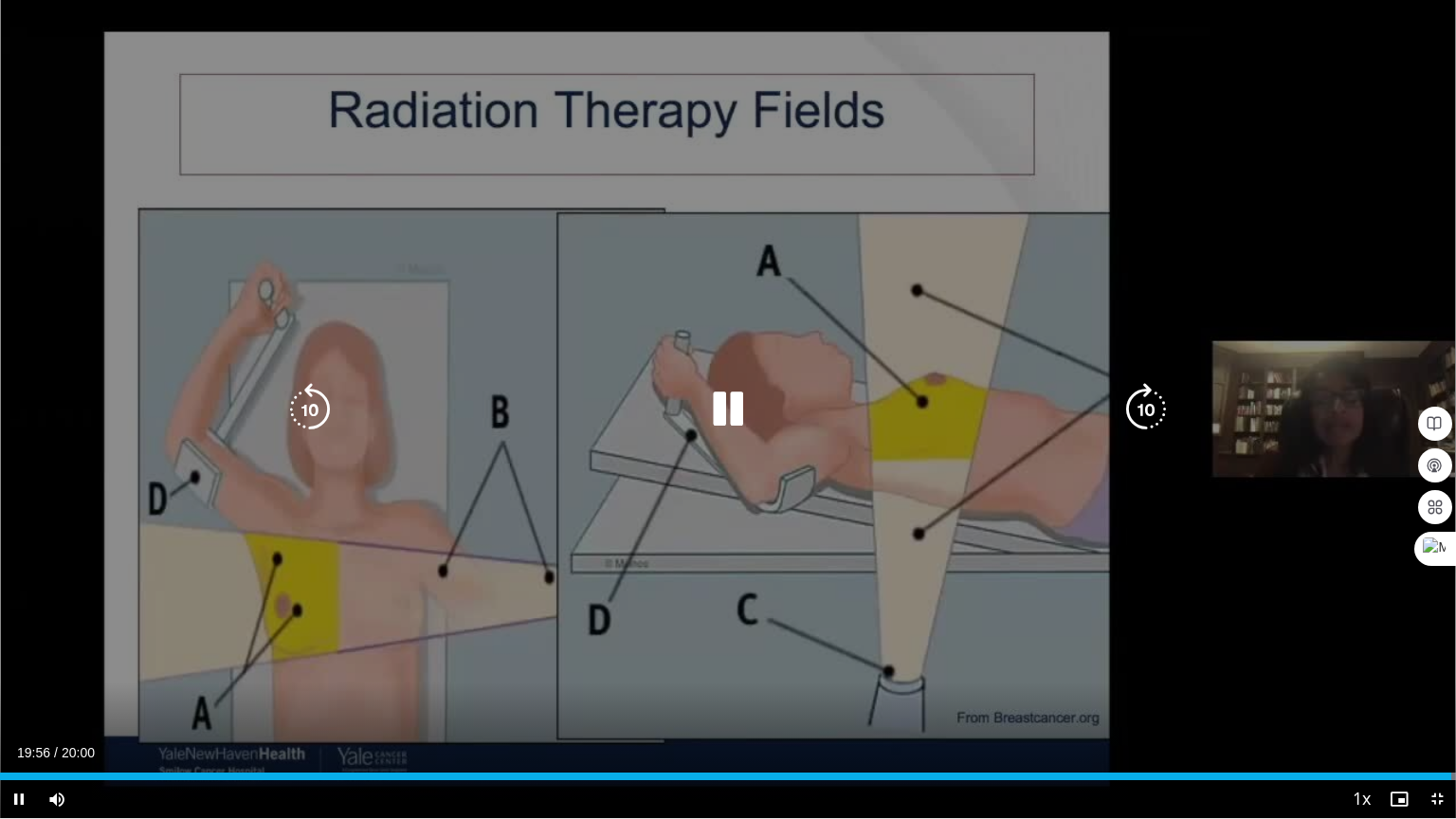 click at bounding box center (728, 410) 